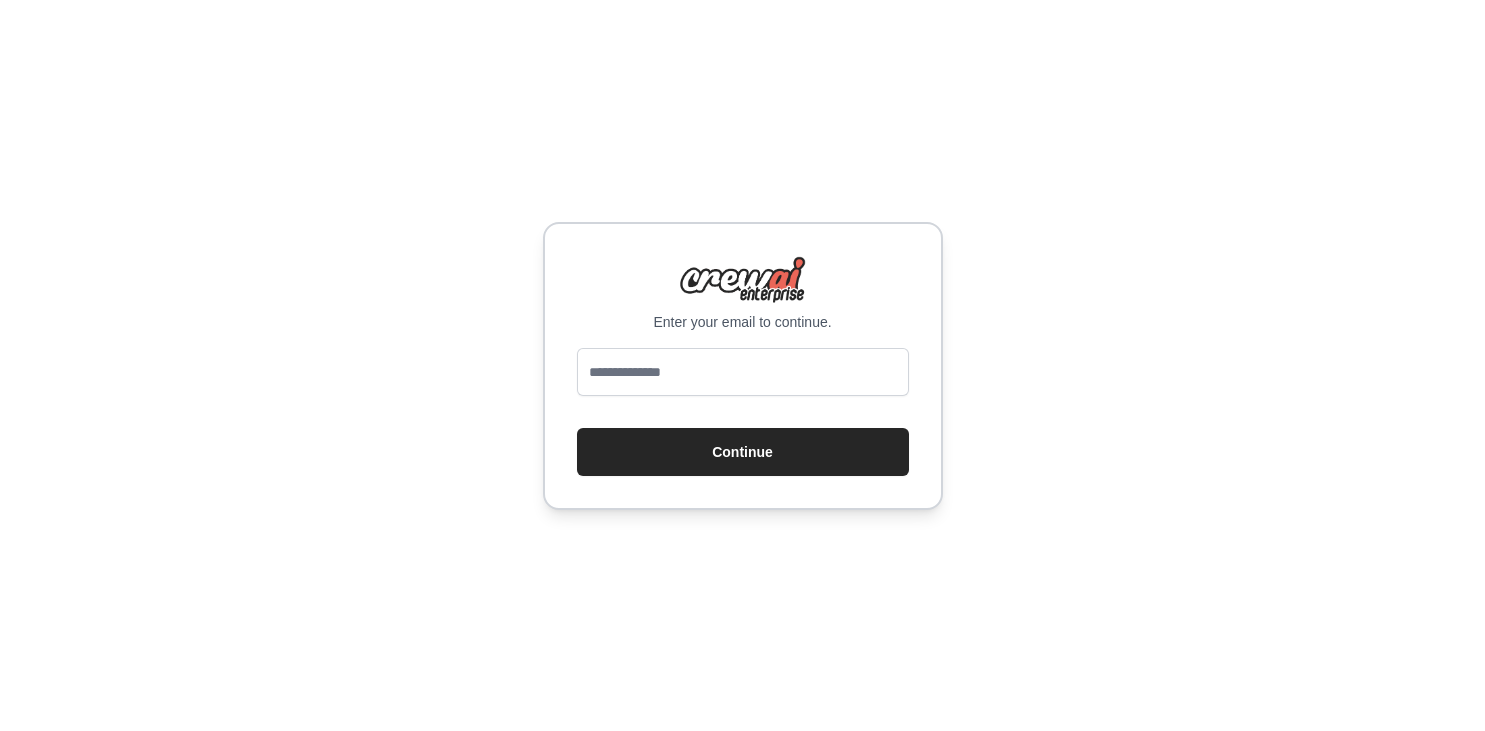scroll, scrollTop: 0, scrollLeft: 0, axis: both 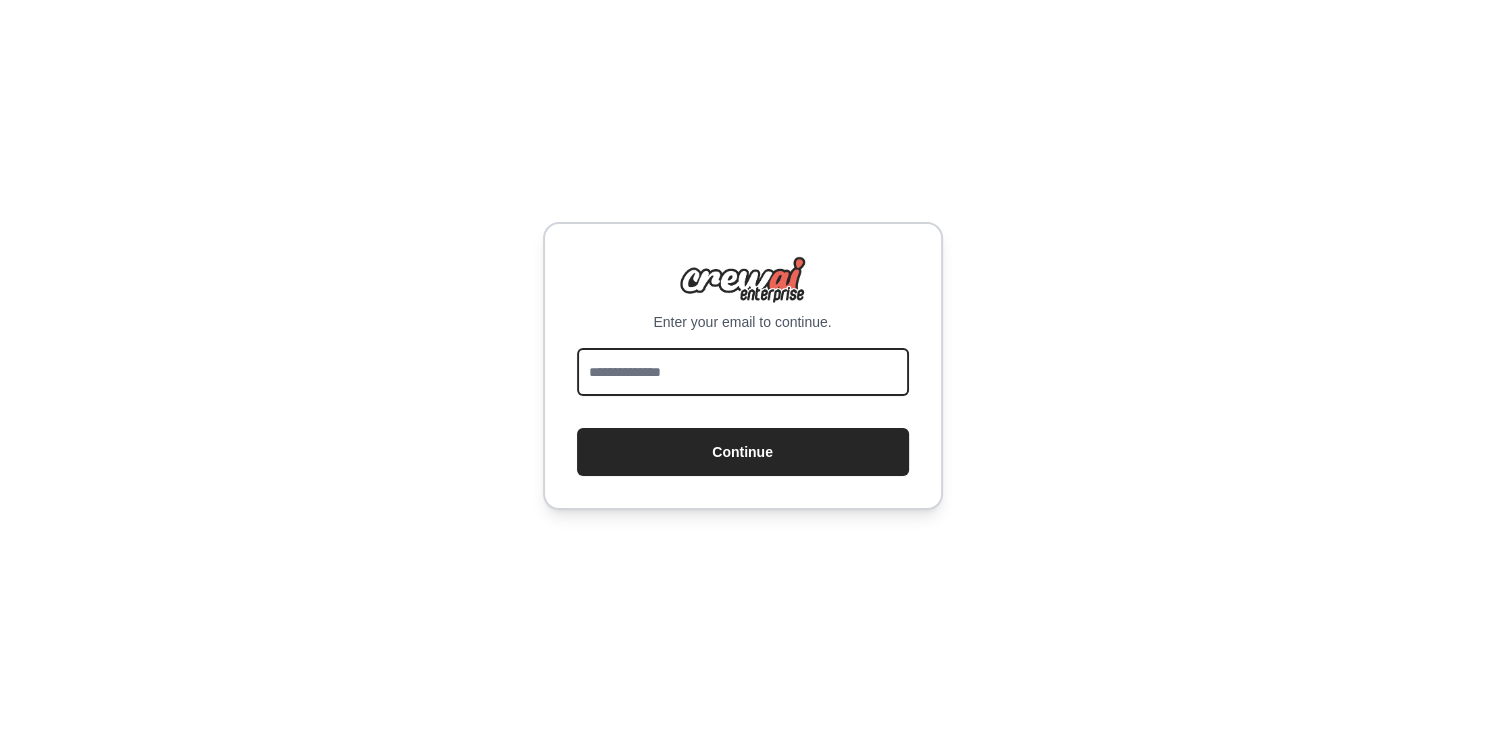 click at bounding box center [743, 372] 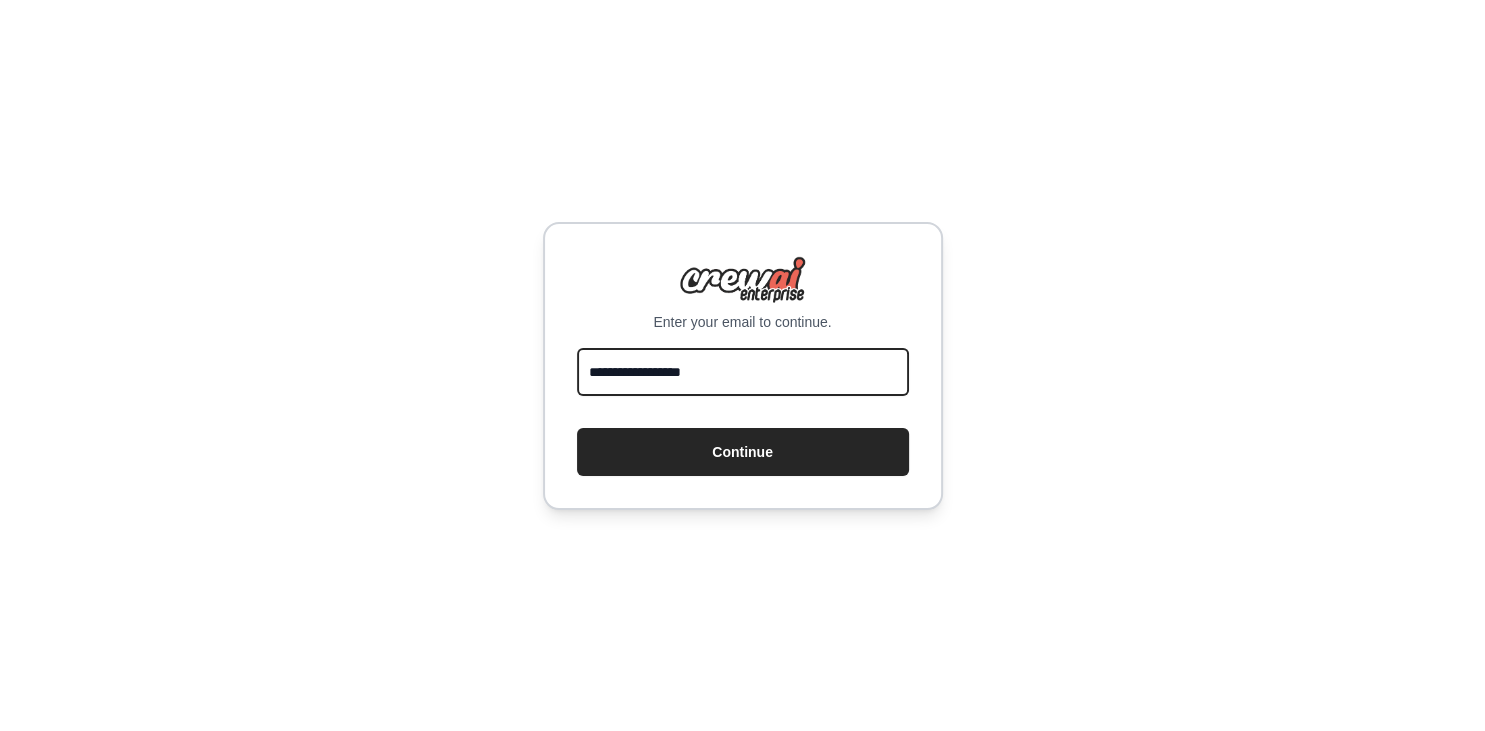 type on "**********" 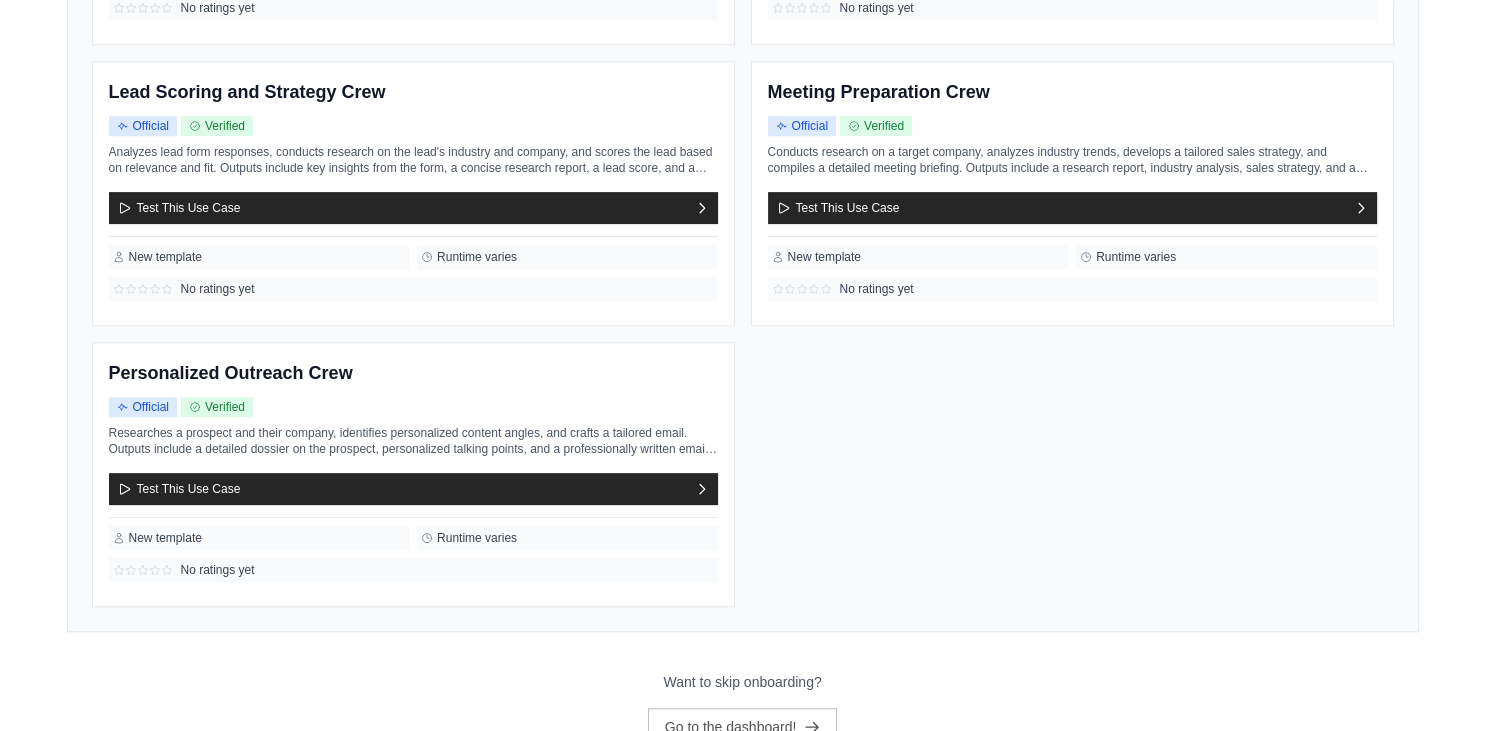 scroll, scrollTop: 596, scrollLeft: 0, axis: vertical 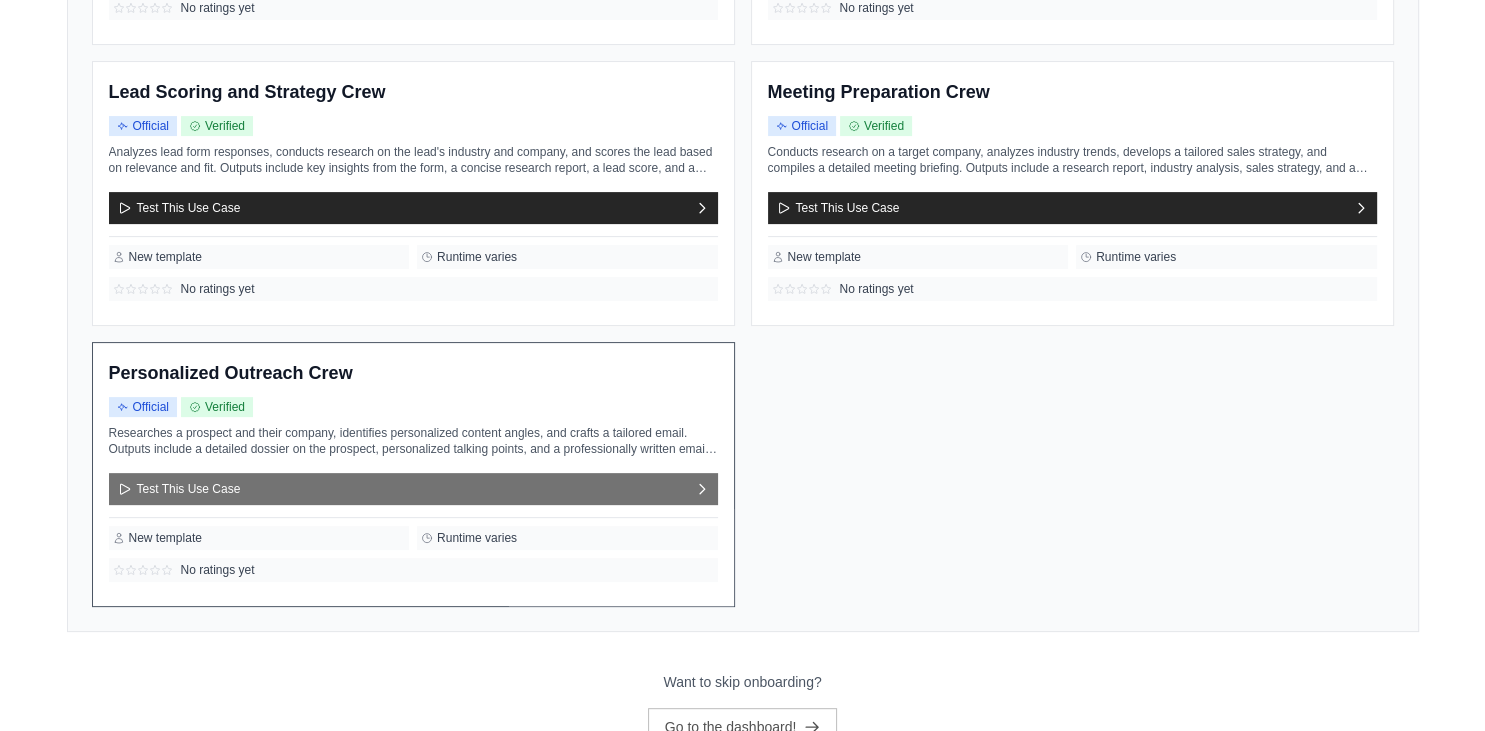 click on "Test This Use Case" at bounding box center (179, 489) 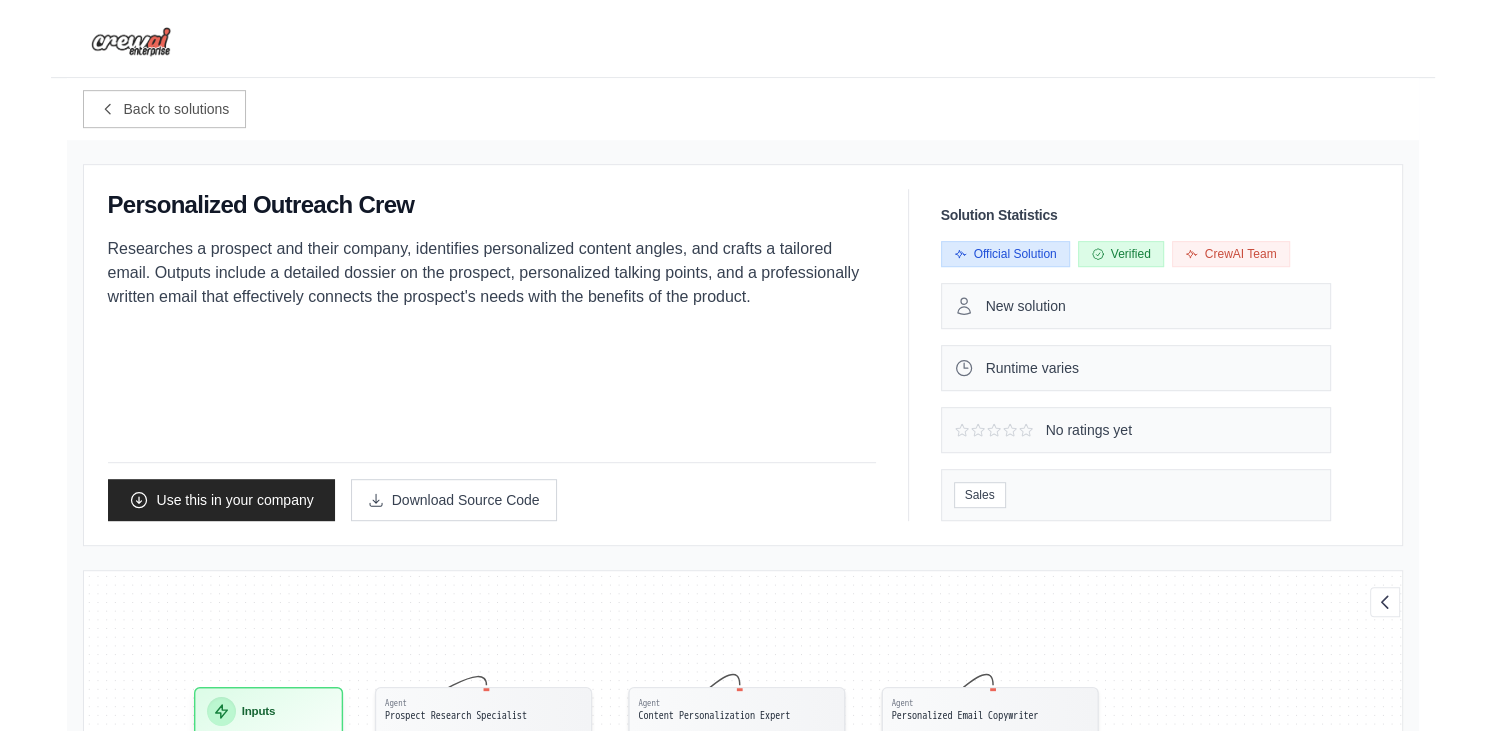 scroll, scrollTop: 19, scrollLeft: 0, axis: vertical 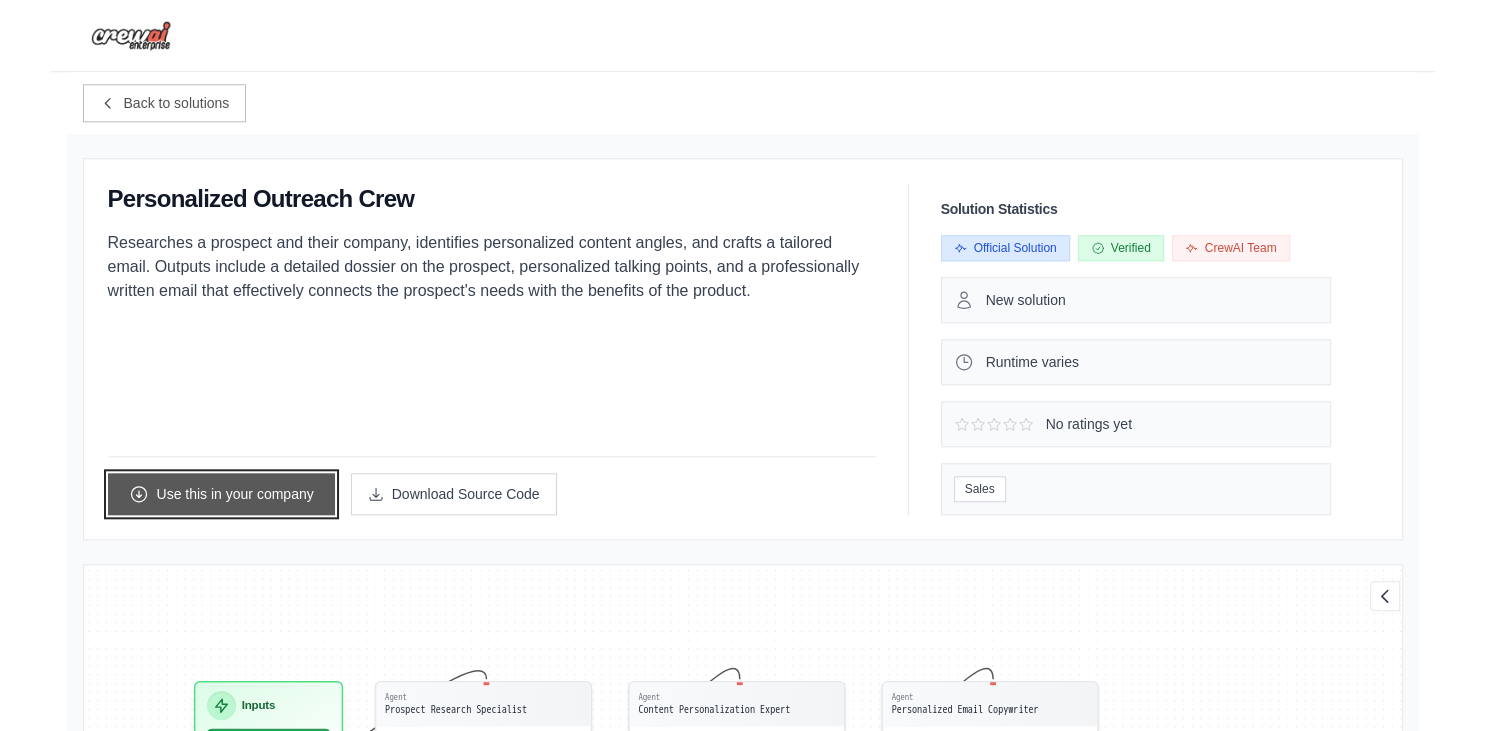 click on "Use this in your company" at bounding box center (221, 494) 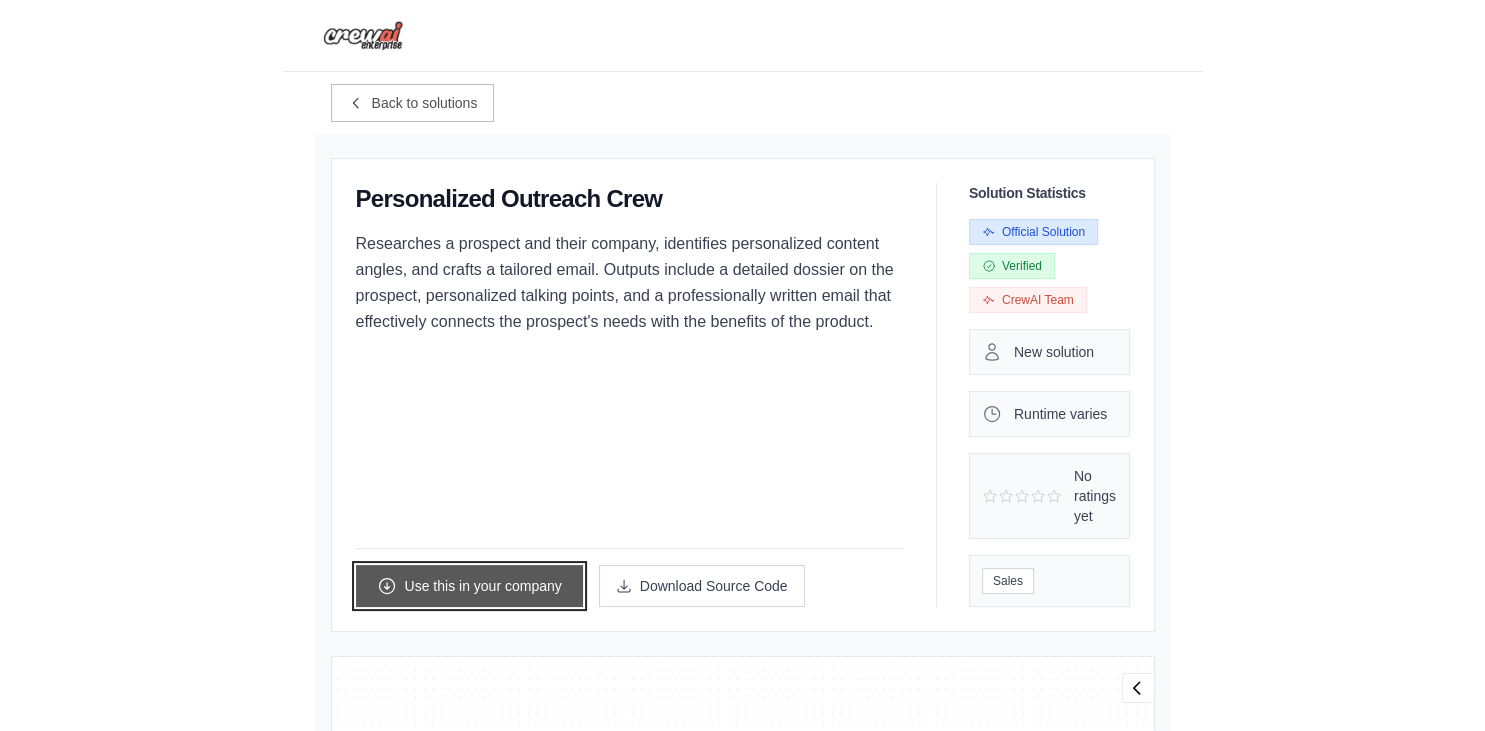 scroll, scrollTop: 0, scrollLeft: 0, axis: both 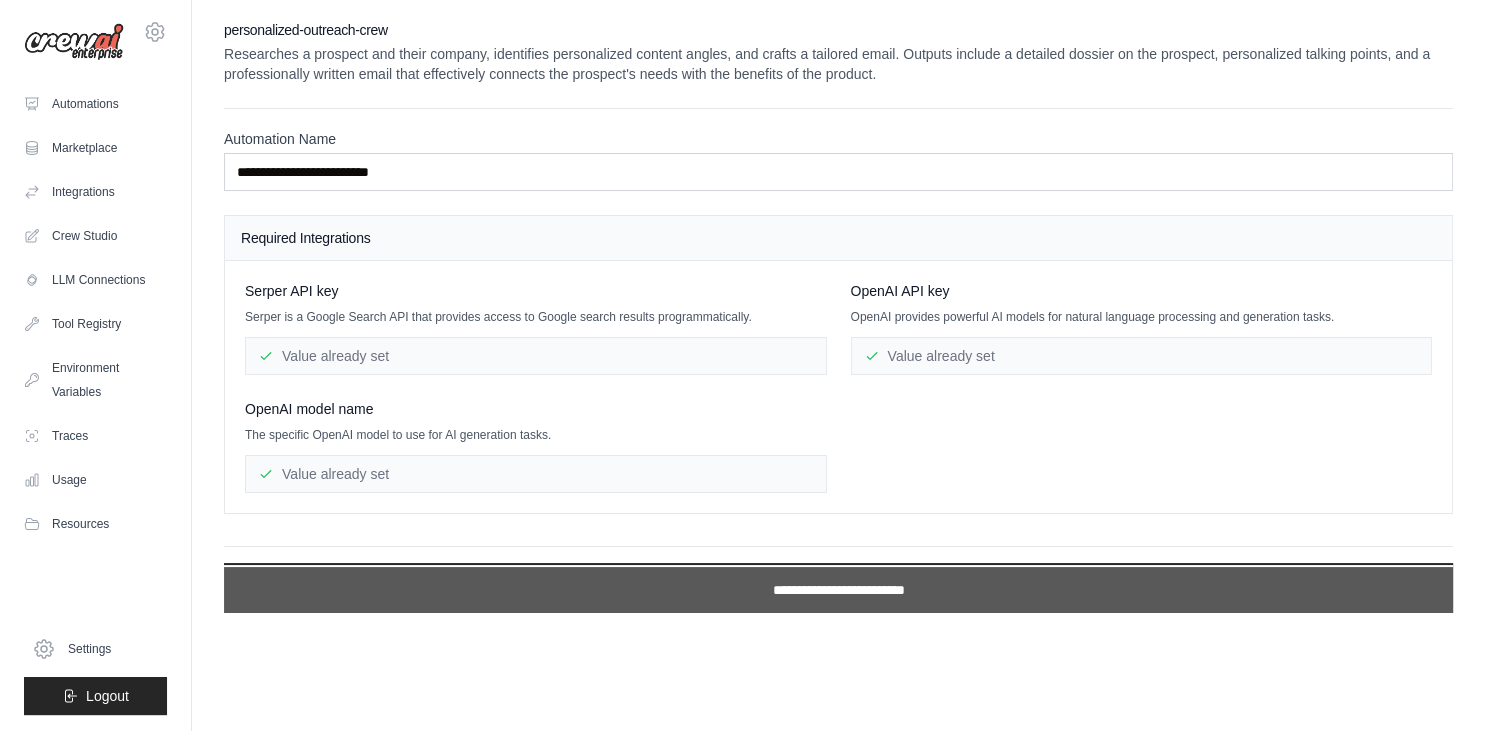 click on "**********" at bounding box center (838, 590) 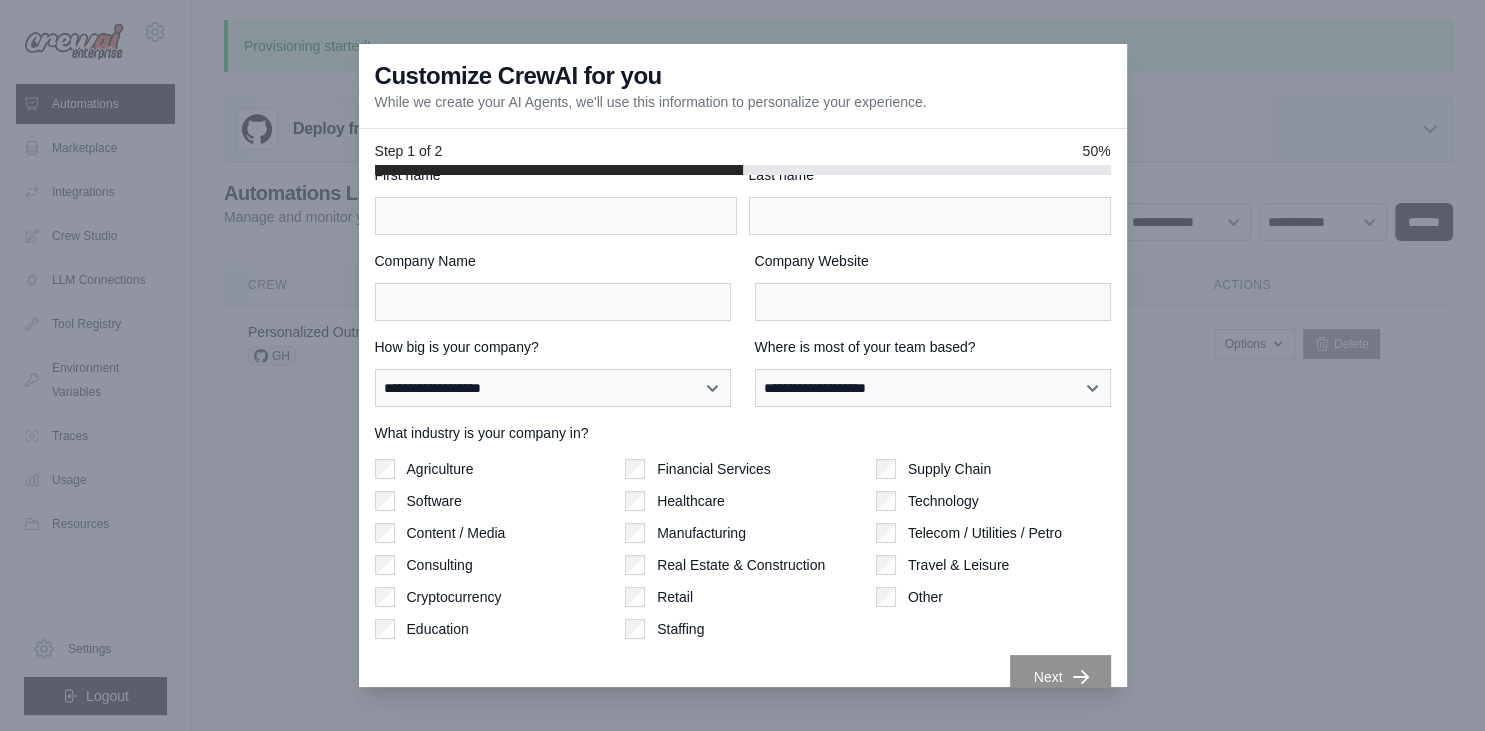 scroll, scrollTop: 0, scrollLeft: 0, axis: both 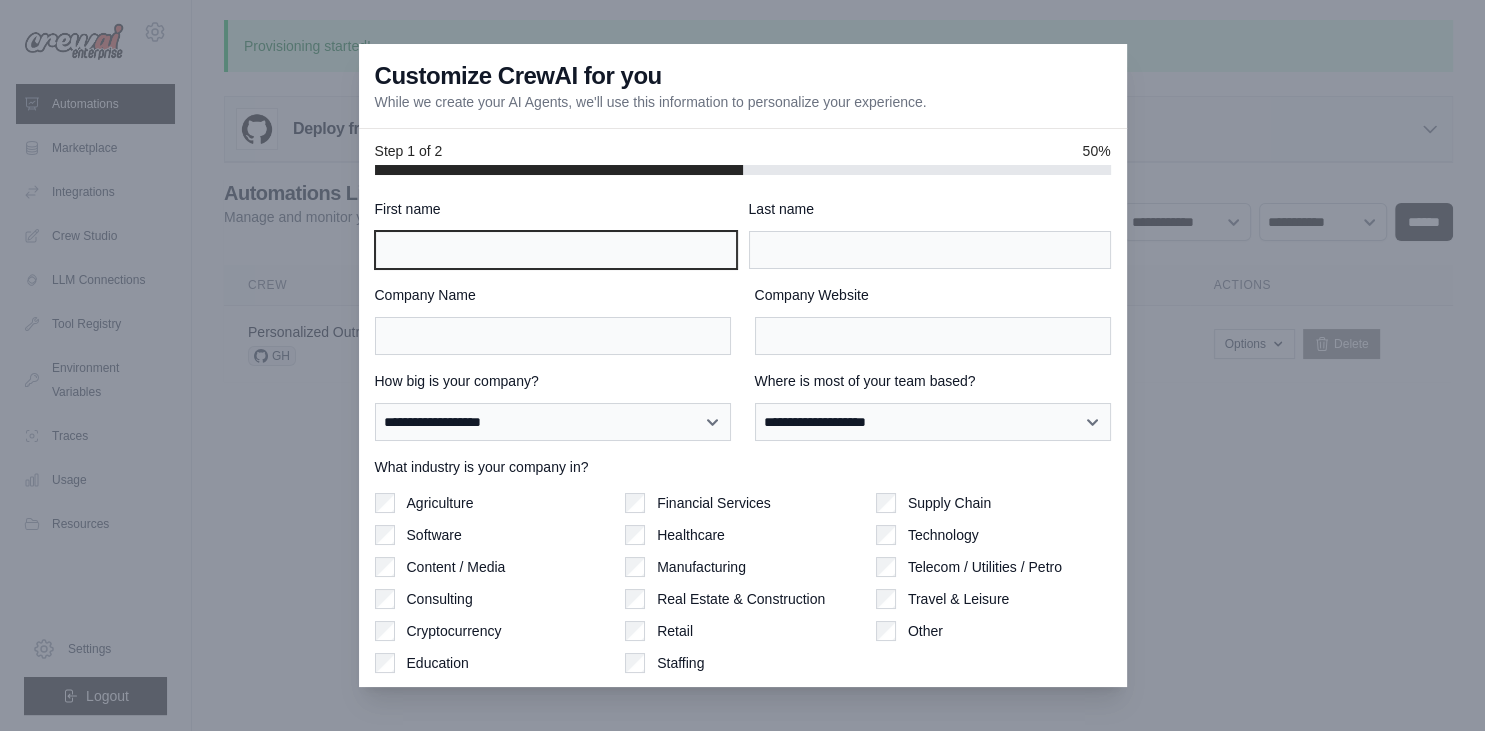 click on "First name" at bounding box center (556, 250) 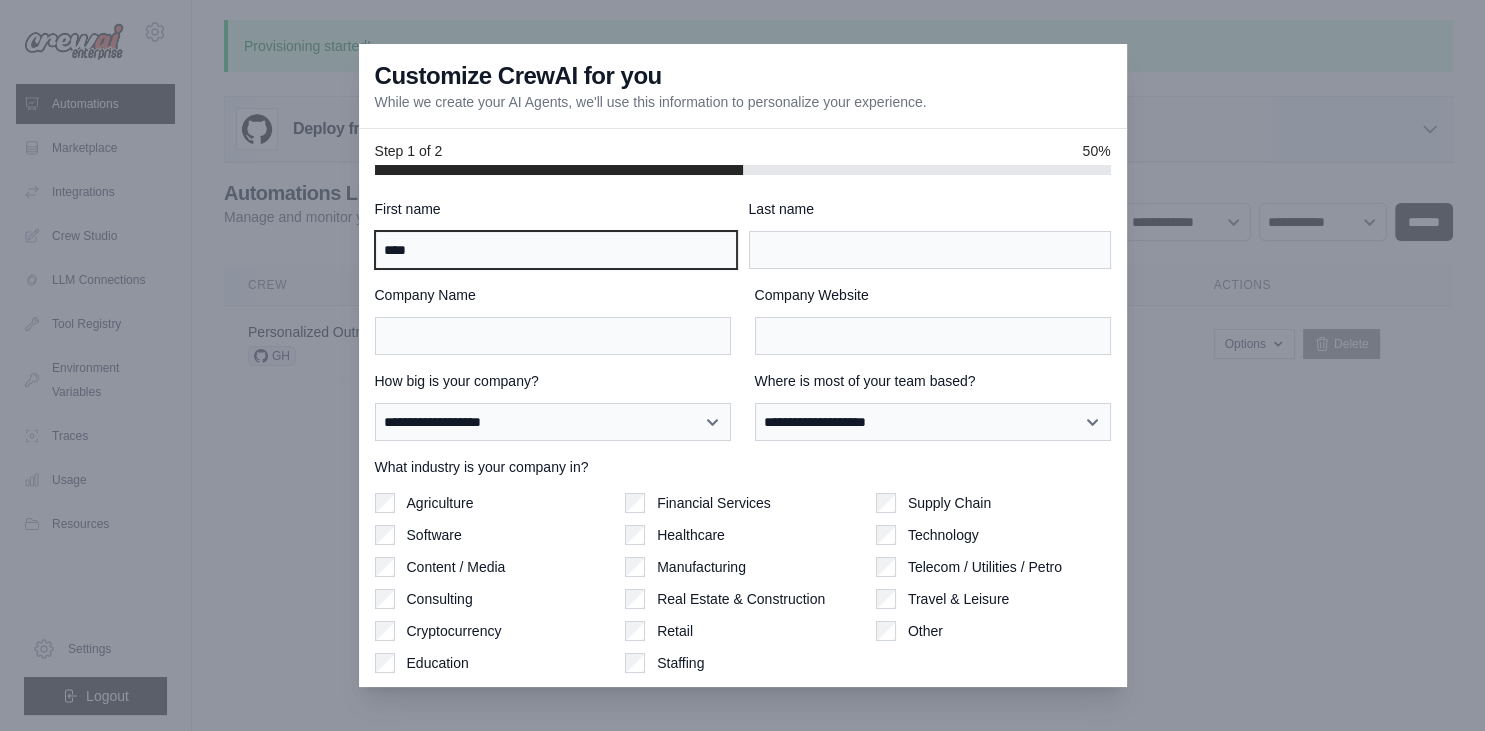 type on "****" 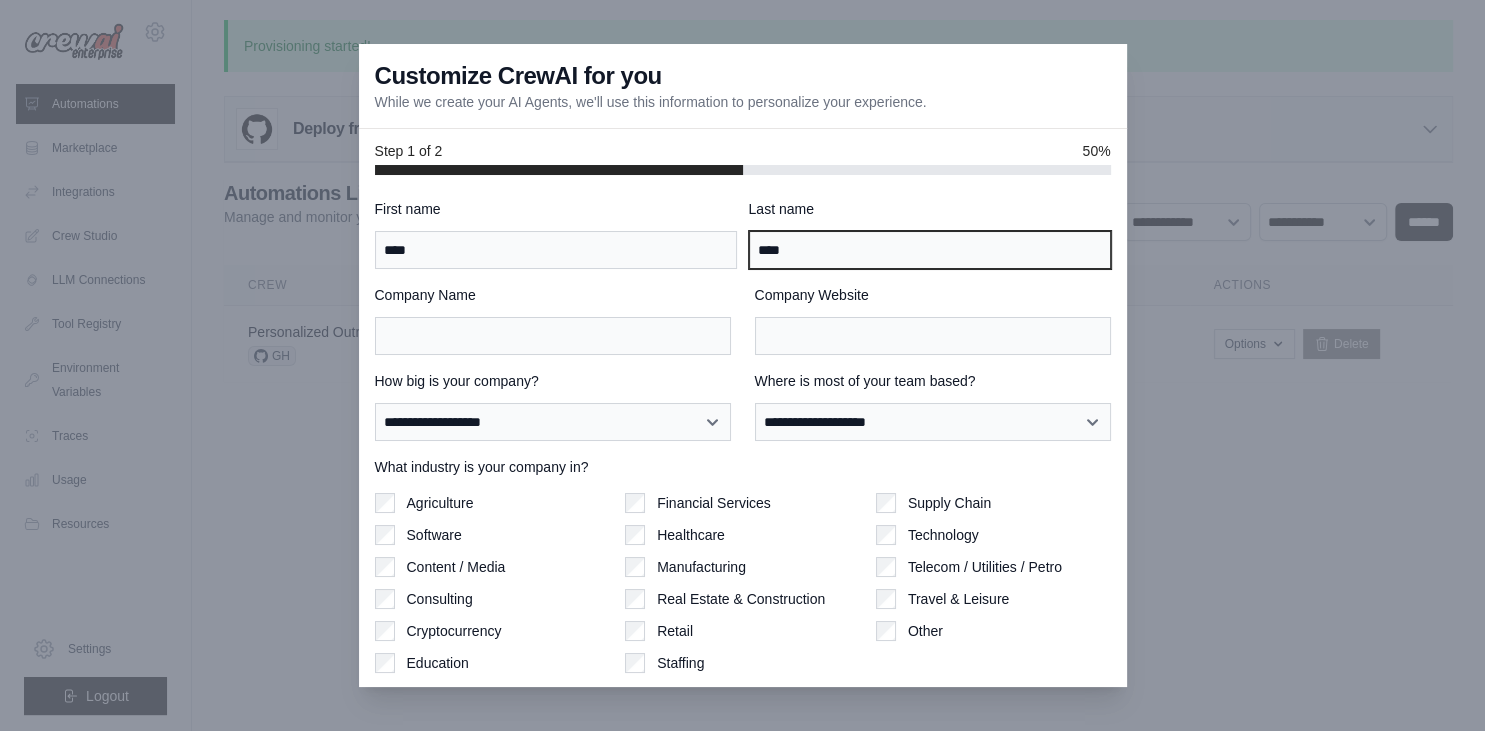 type on "****" 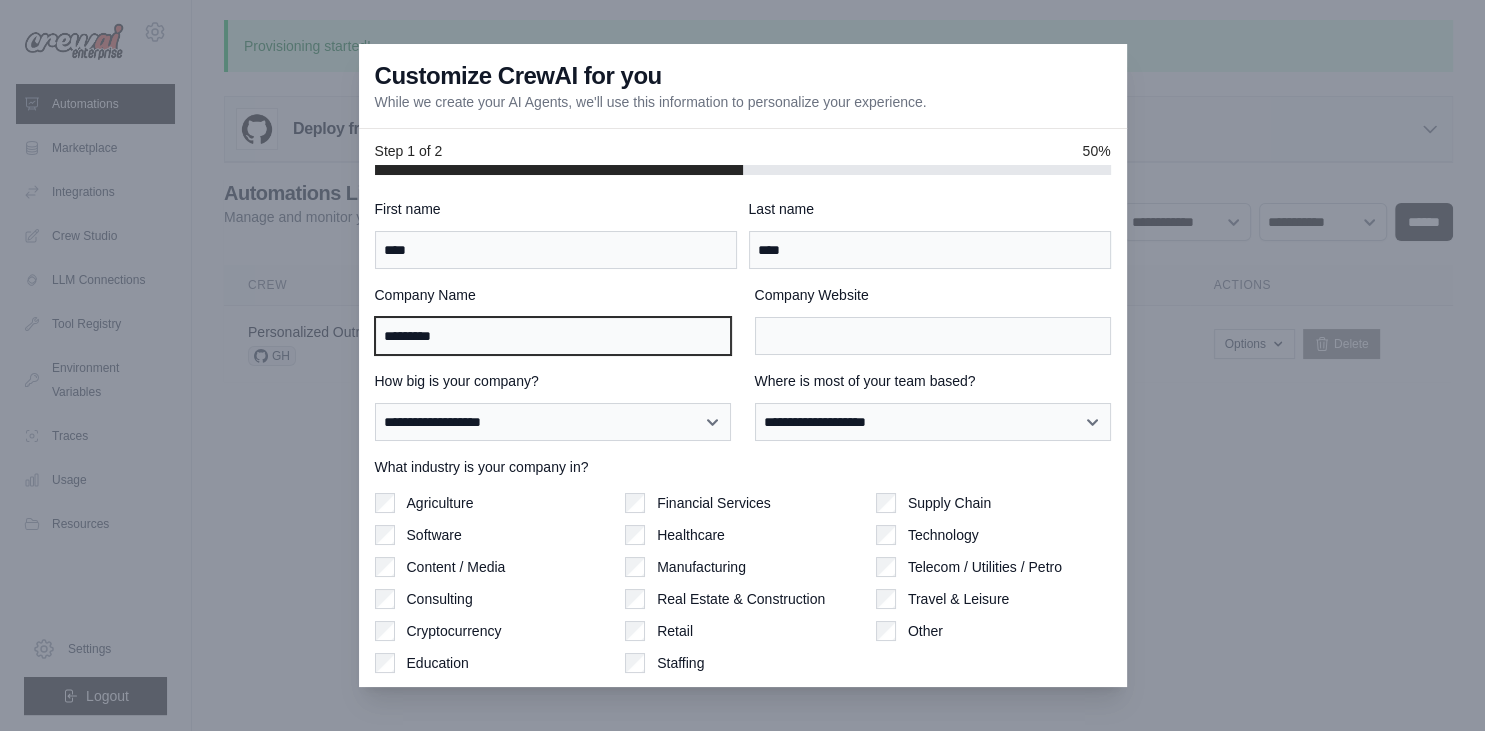 type on "*********" 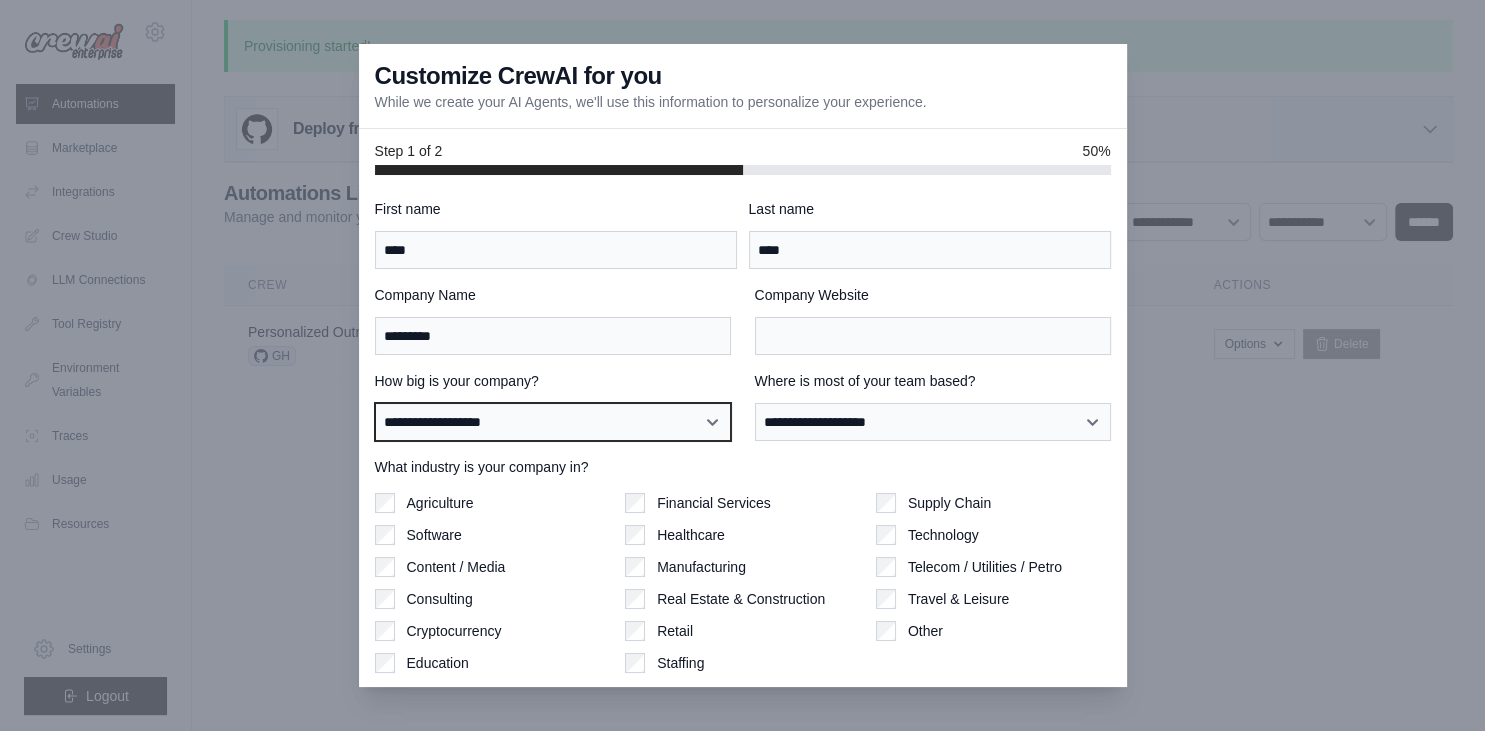 click on "**********" at bounding box center (553, 422) 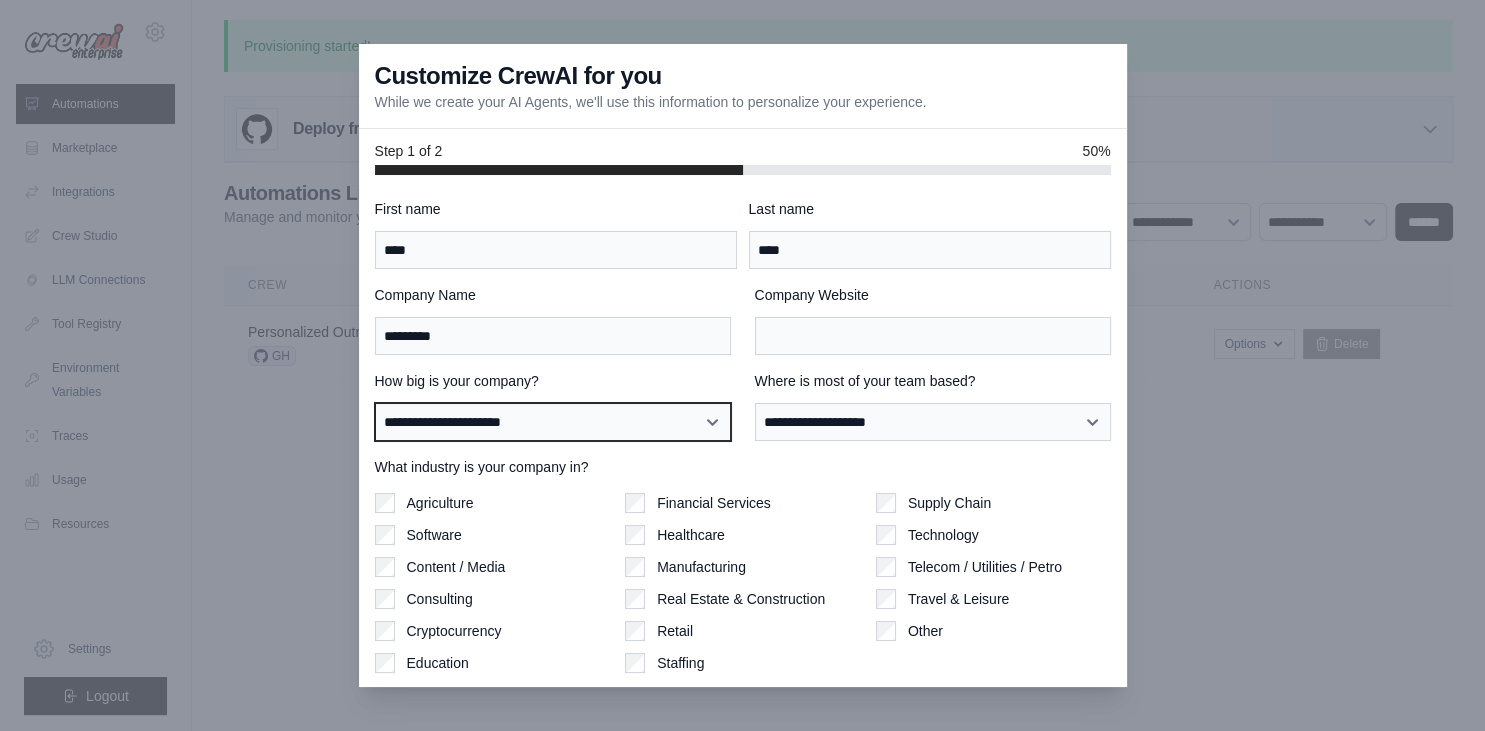 click on "**********" at bounding box center (0, 0) 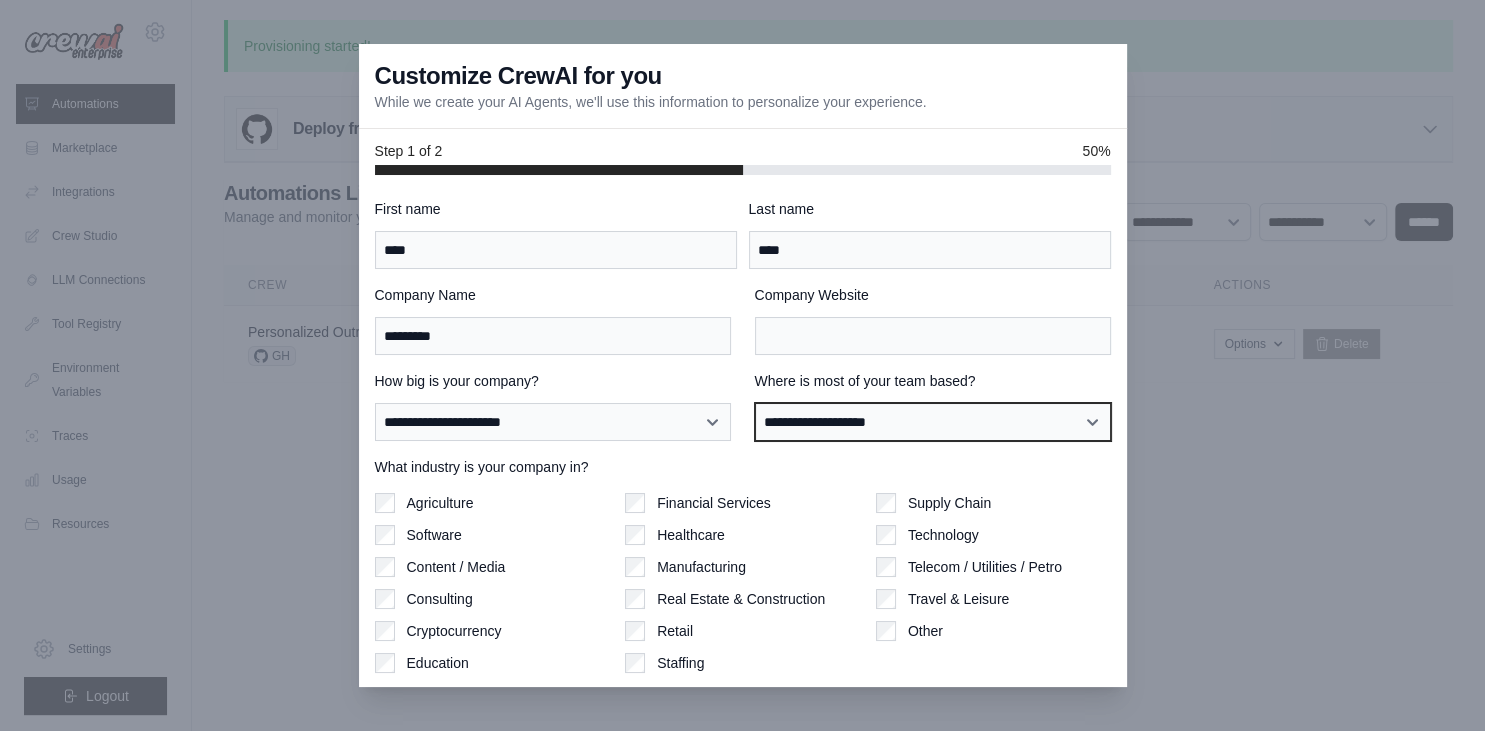 click on "**********" at bounding box center (933, 422) 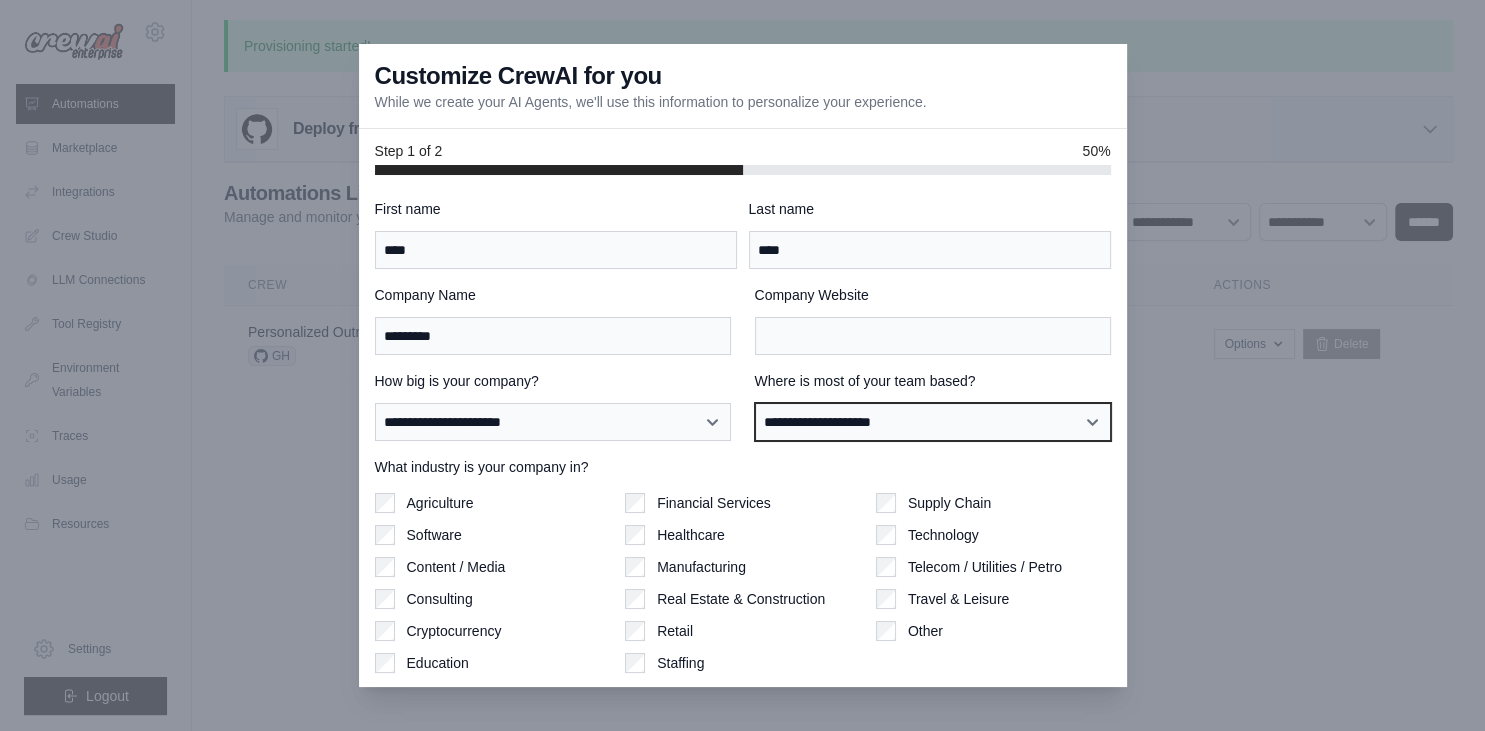 click on "**********" at bounding box center [0, 0] 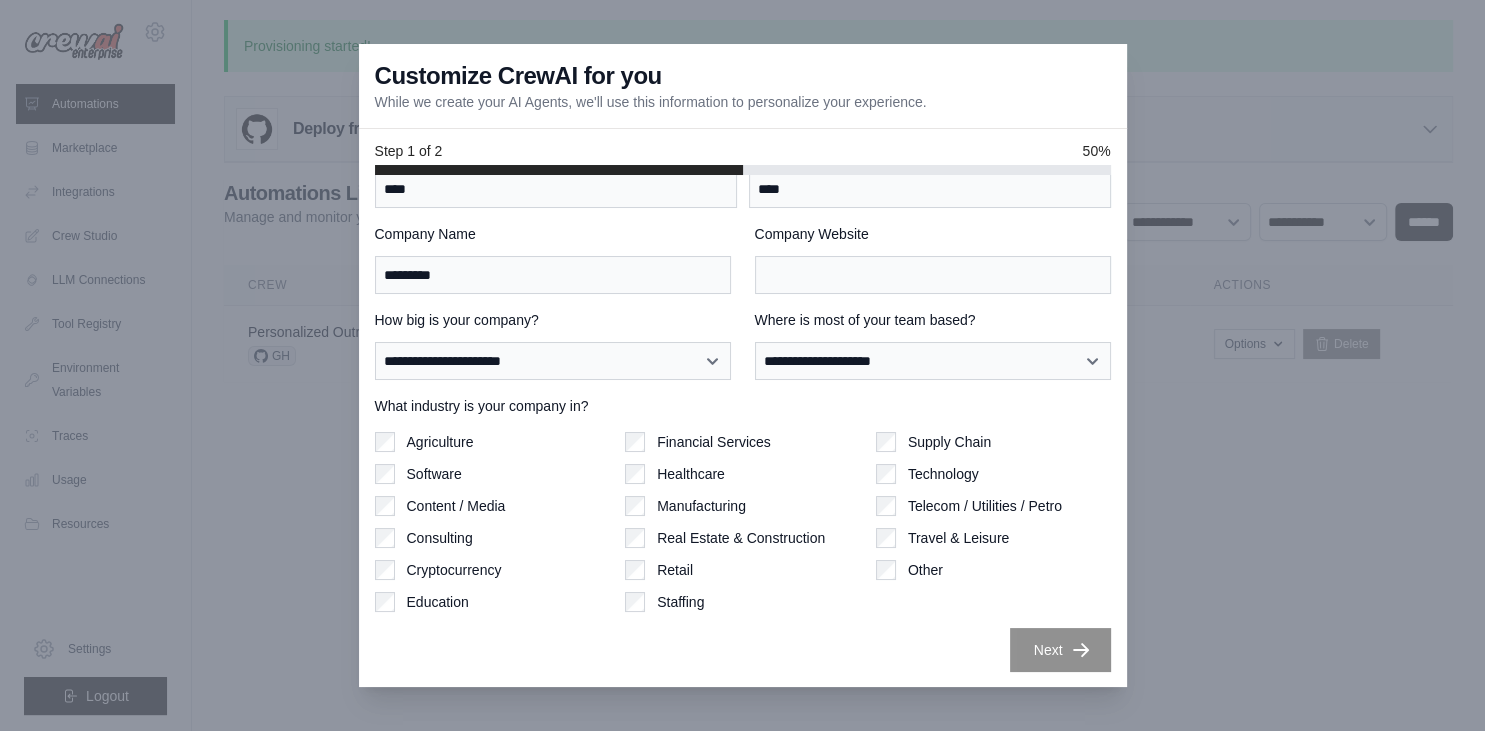 click on "Next" at bounding box center [743, 650] 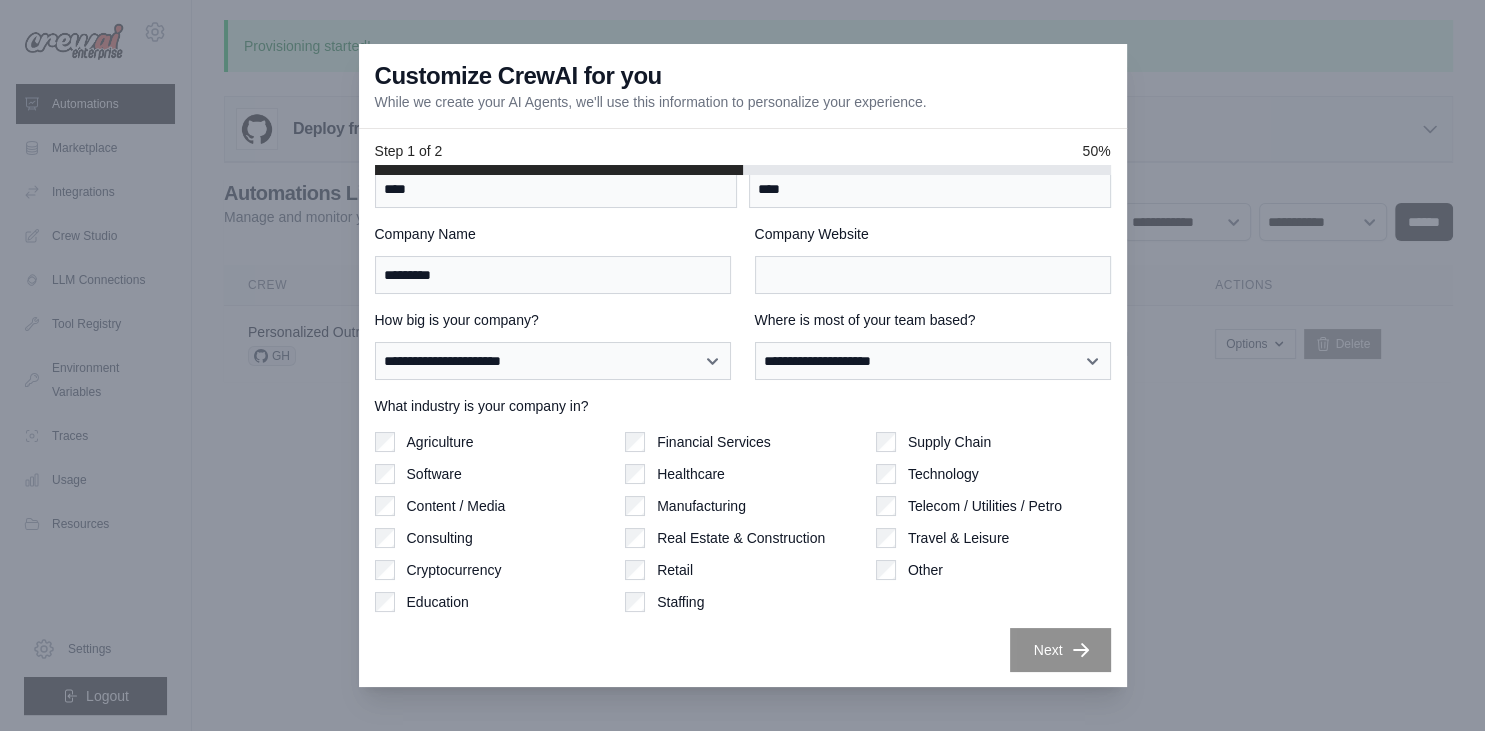click on "Agriculture
Software
Content / Media
Consulting
Cryptocurrency
Education" at bounding box center (492, 522) 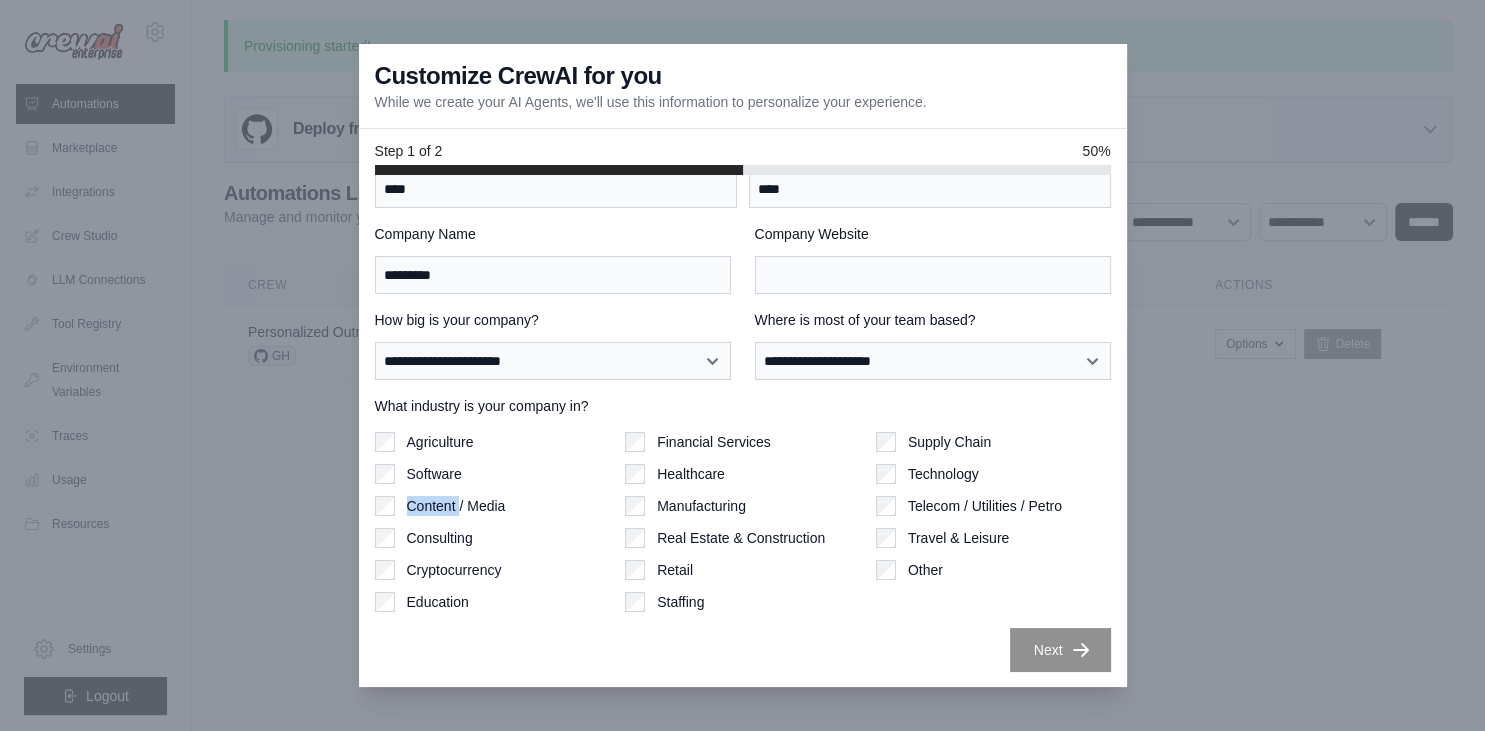 click on "Agriculture
Software
Content / Media
Consulting
Cryptocurrency
Education" at bounding box center [492, 522] 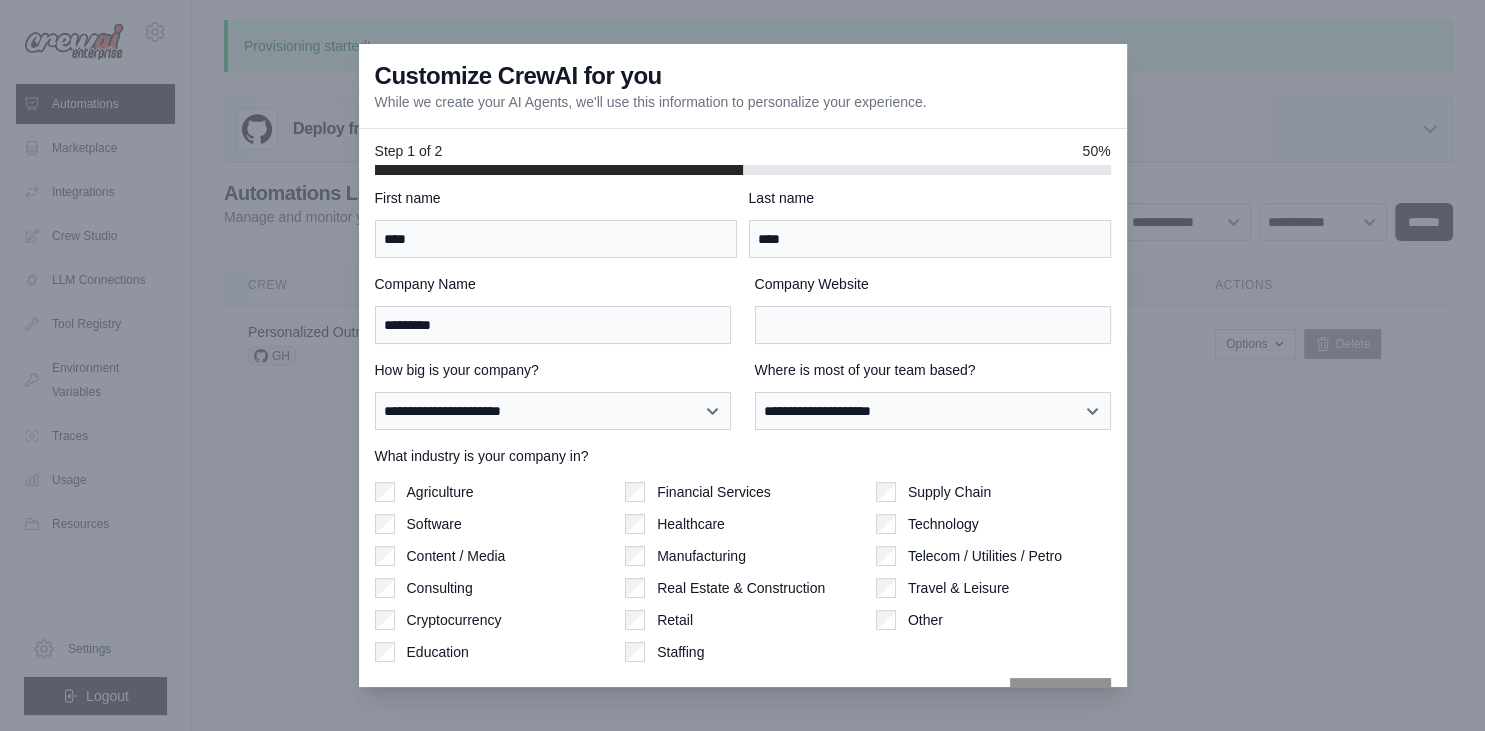 scroll, scrollTop: 0, scrollLeft: 0, axis: both 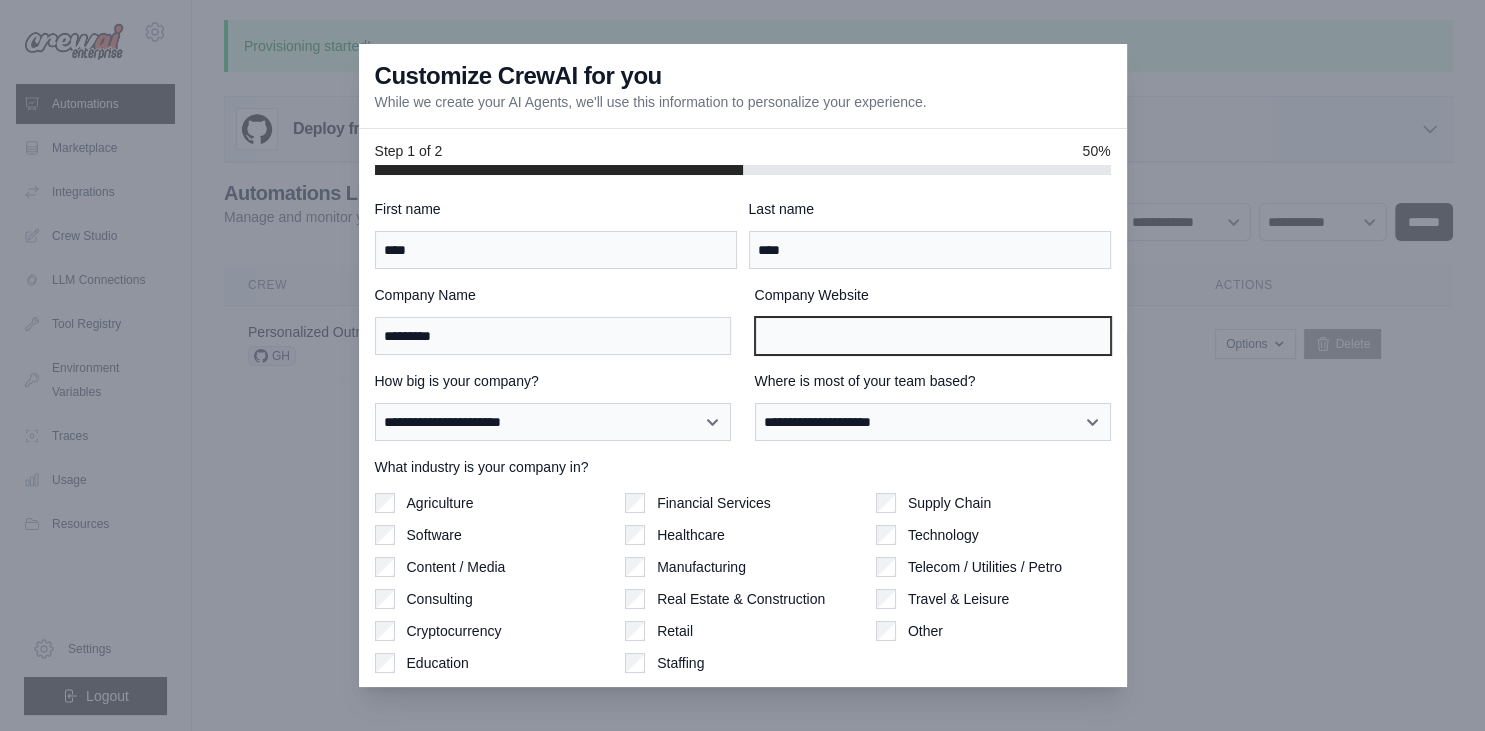 click on "Company Website" at bounding box center (933, 336) 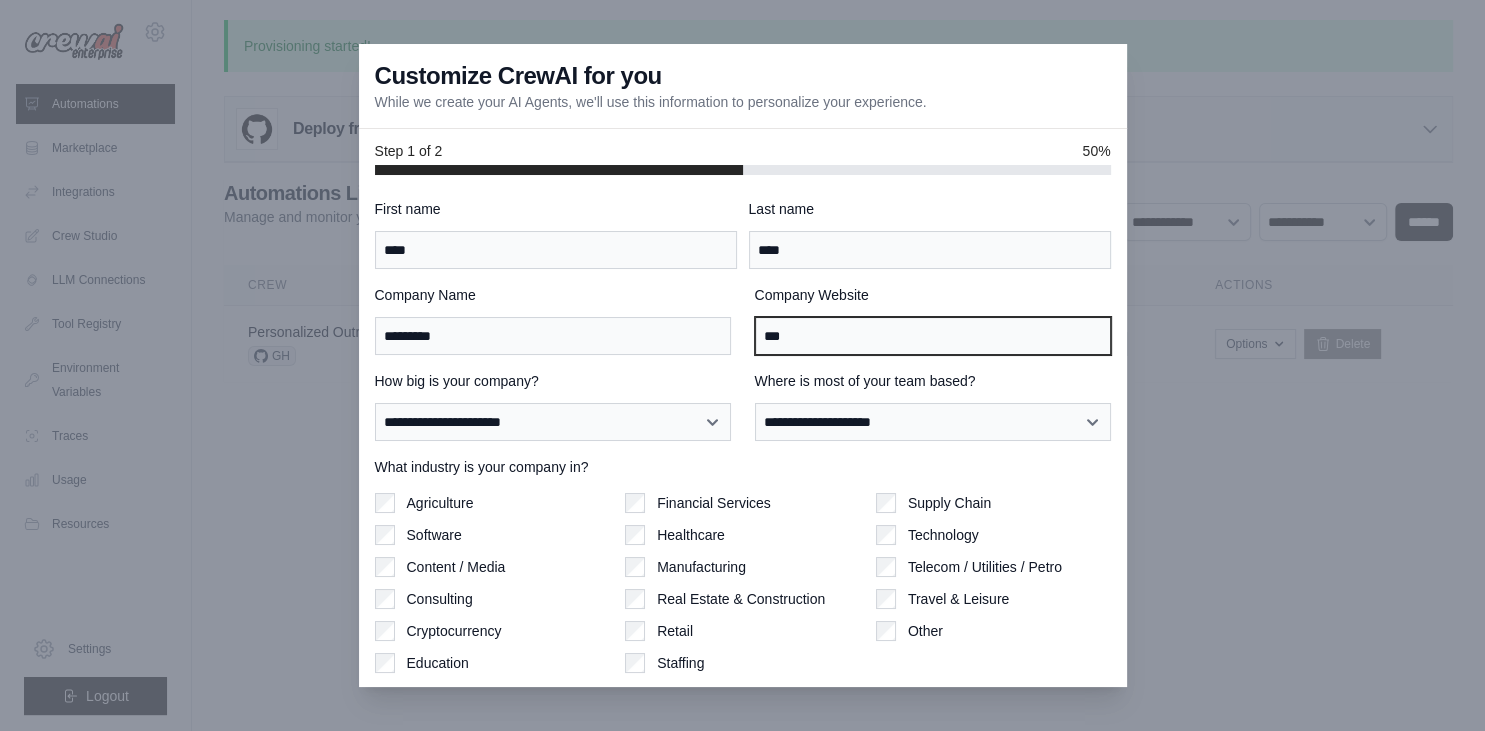 type on "***" 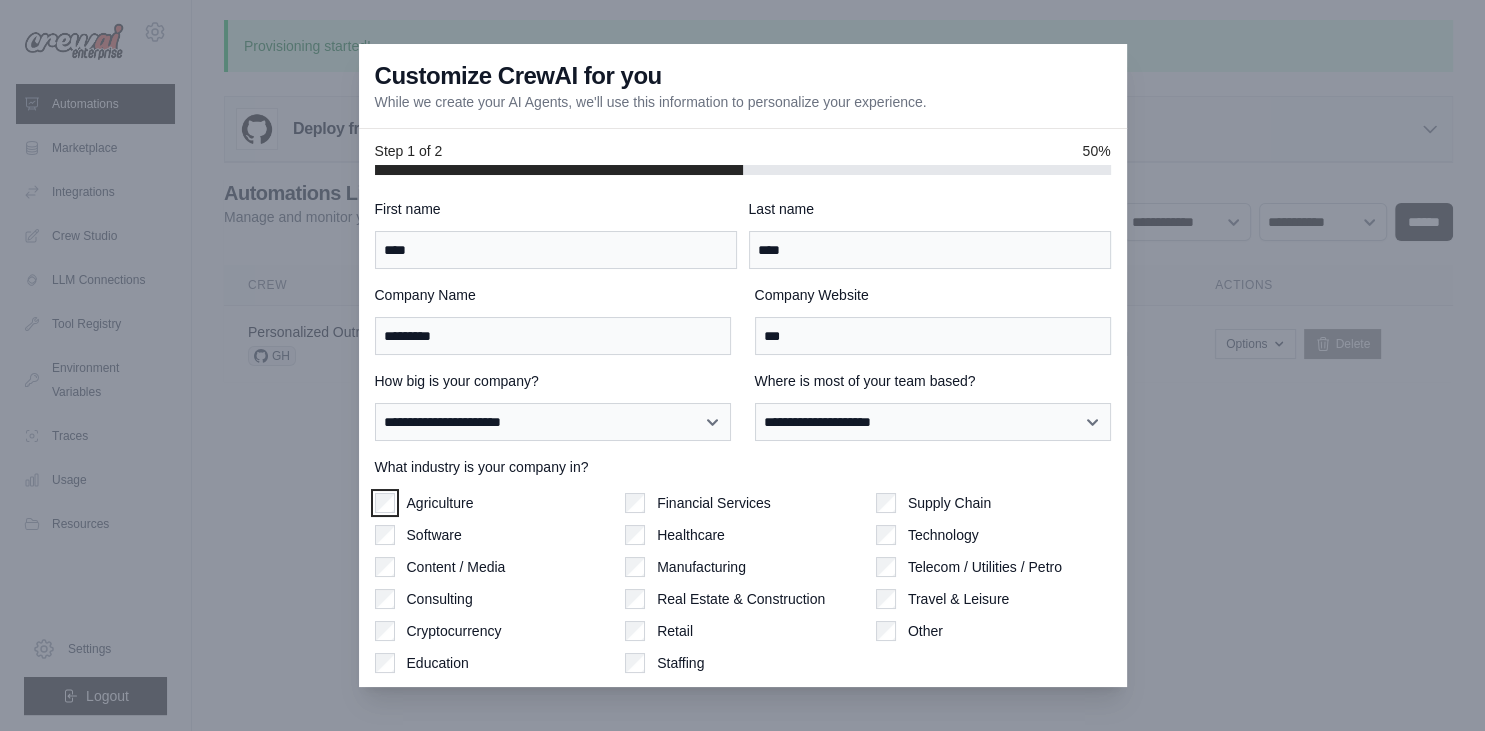 scroll, scrollTop: 61, scrollLeft: 0, axis: vertical 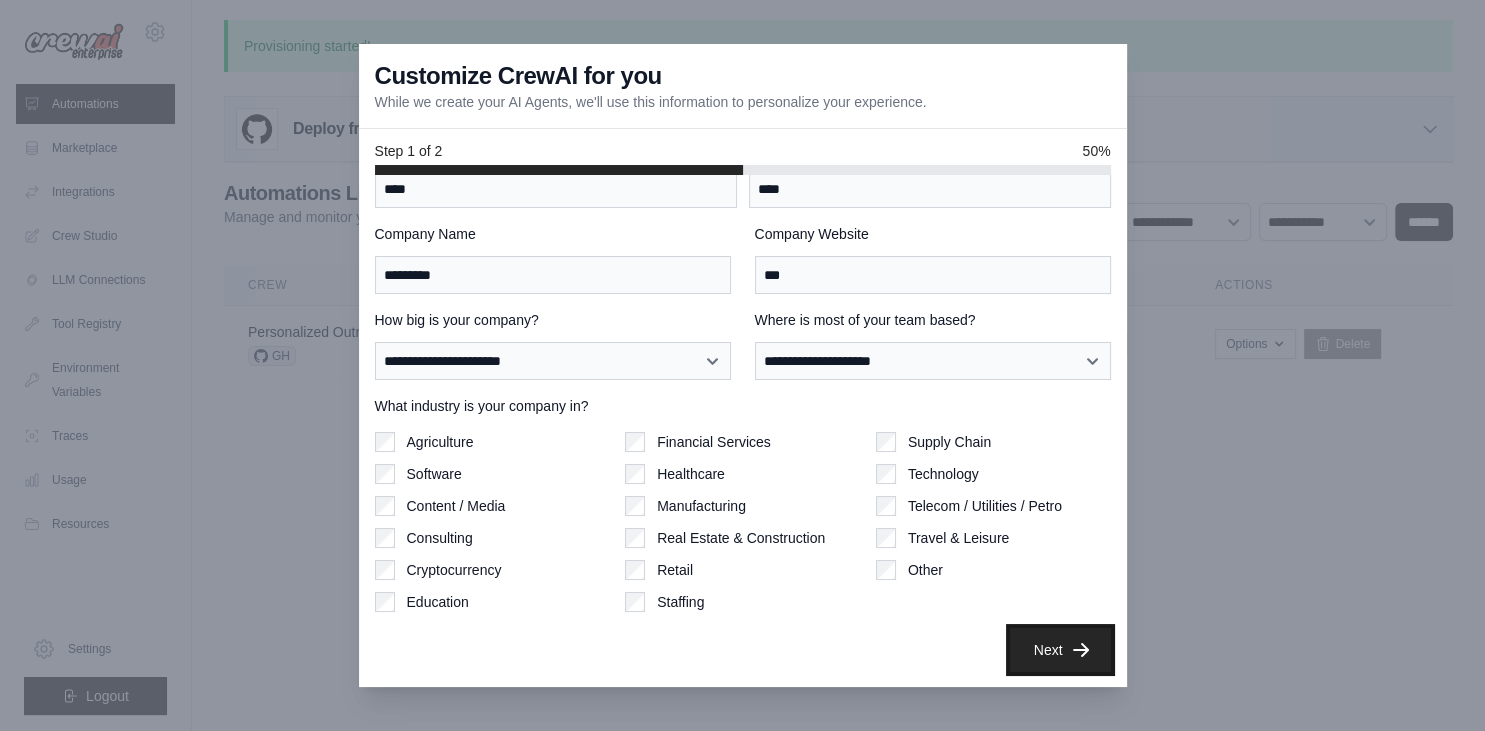 click on "Next" at bounding box center (1060, 650) 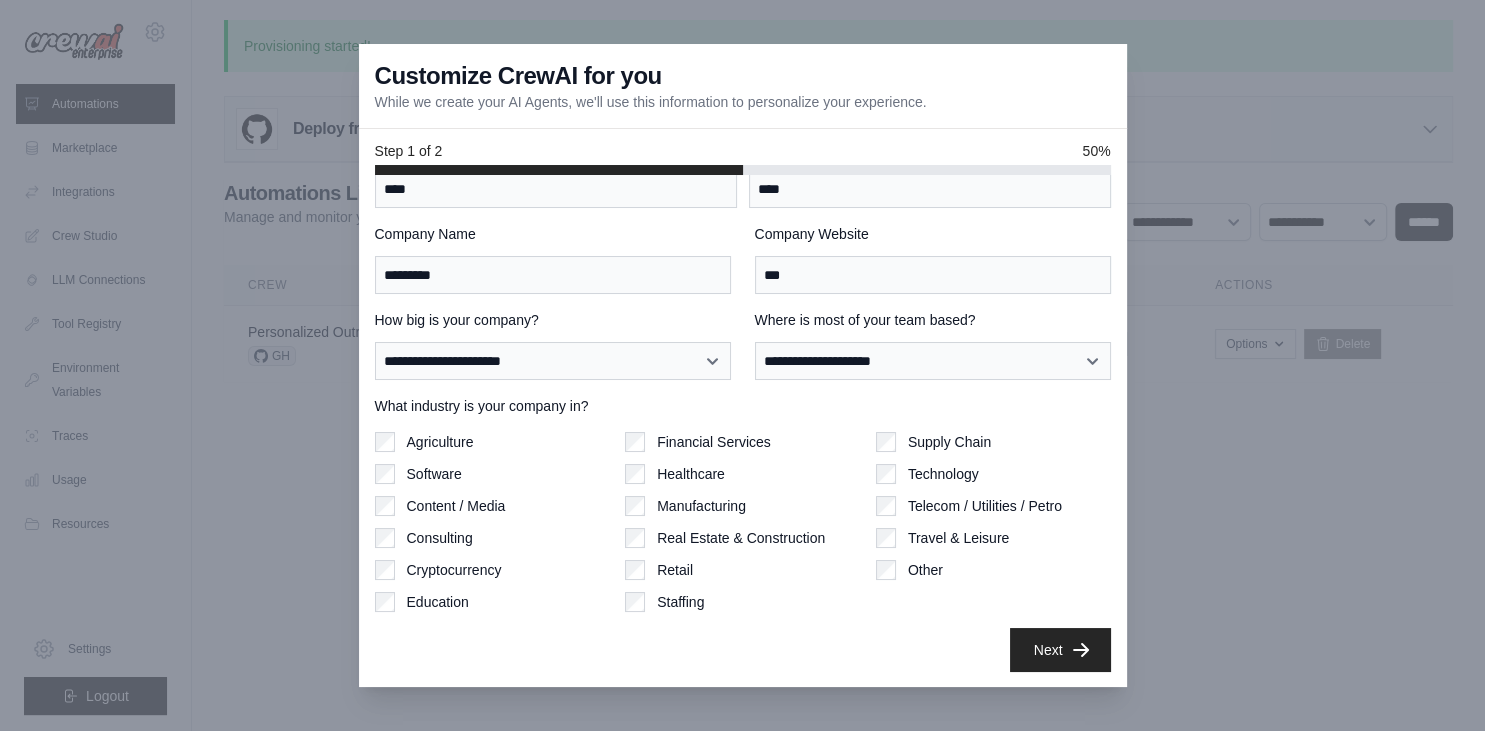 scroll, scrollTop: 0, scrollLeft: 0, axis: both 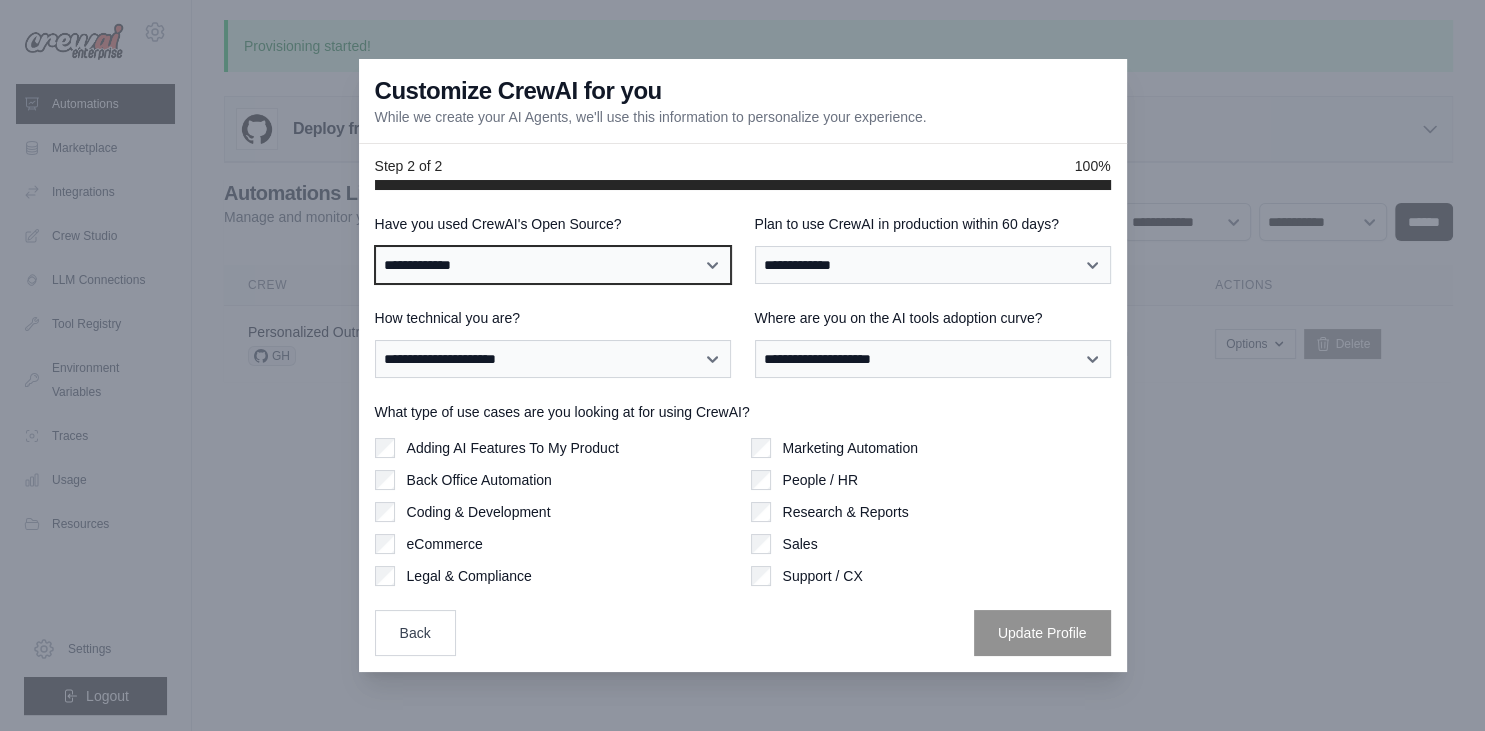 click on "**********" at bounding box center (553, 265) 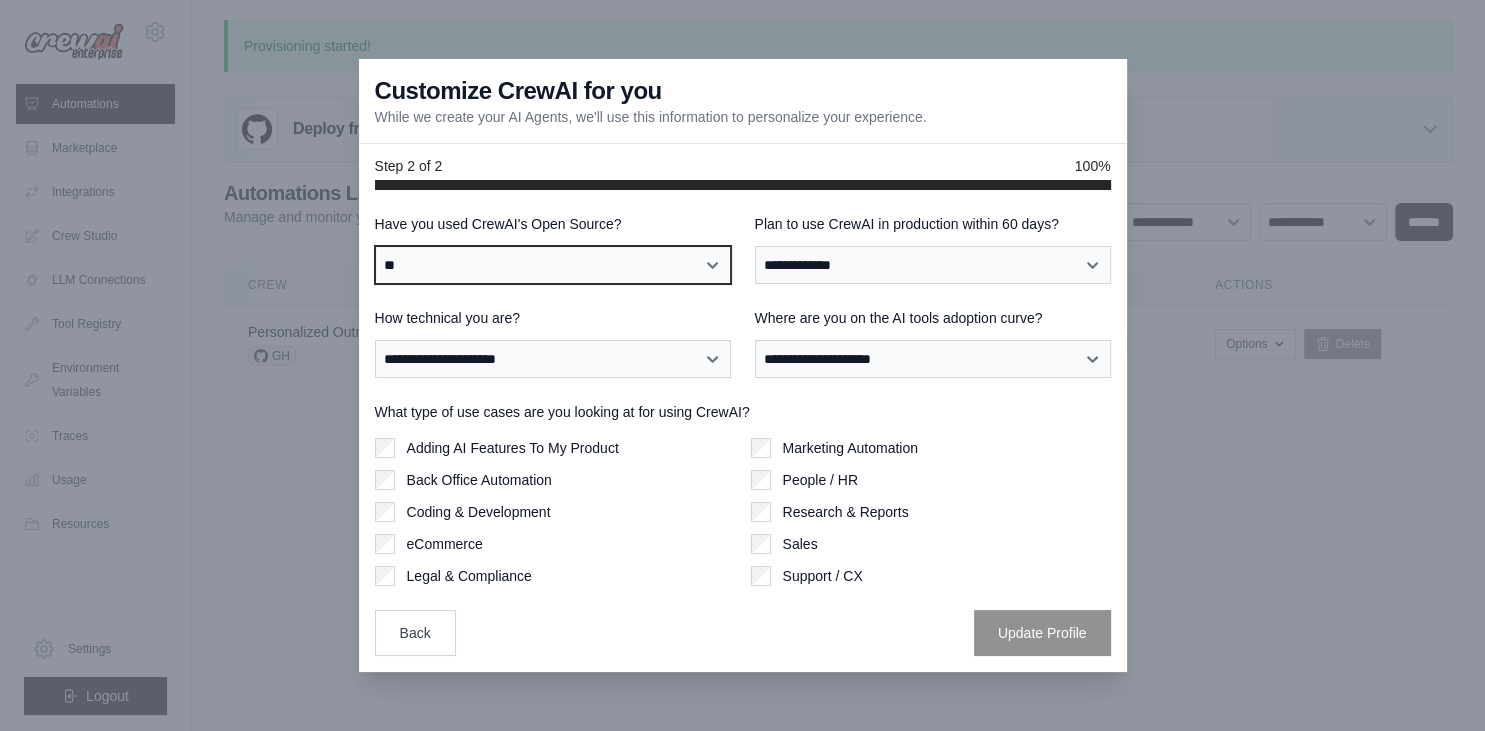 click on "**" at bounding box center (0, 0) 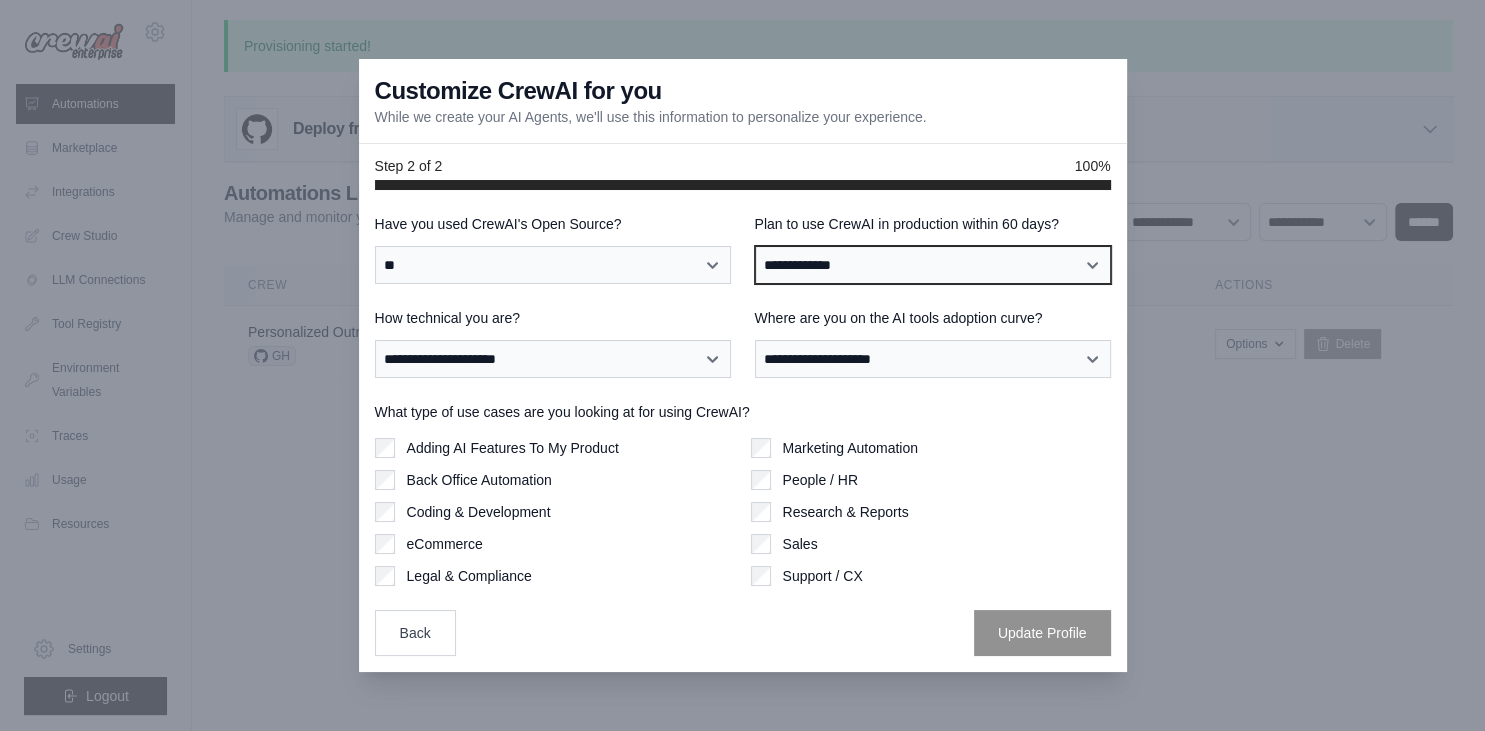 click on "**********" at bounding box center [933, 265] 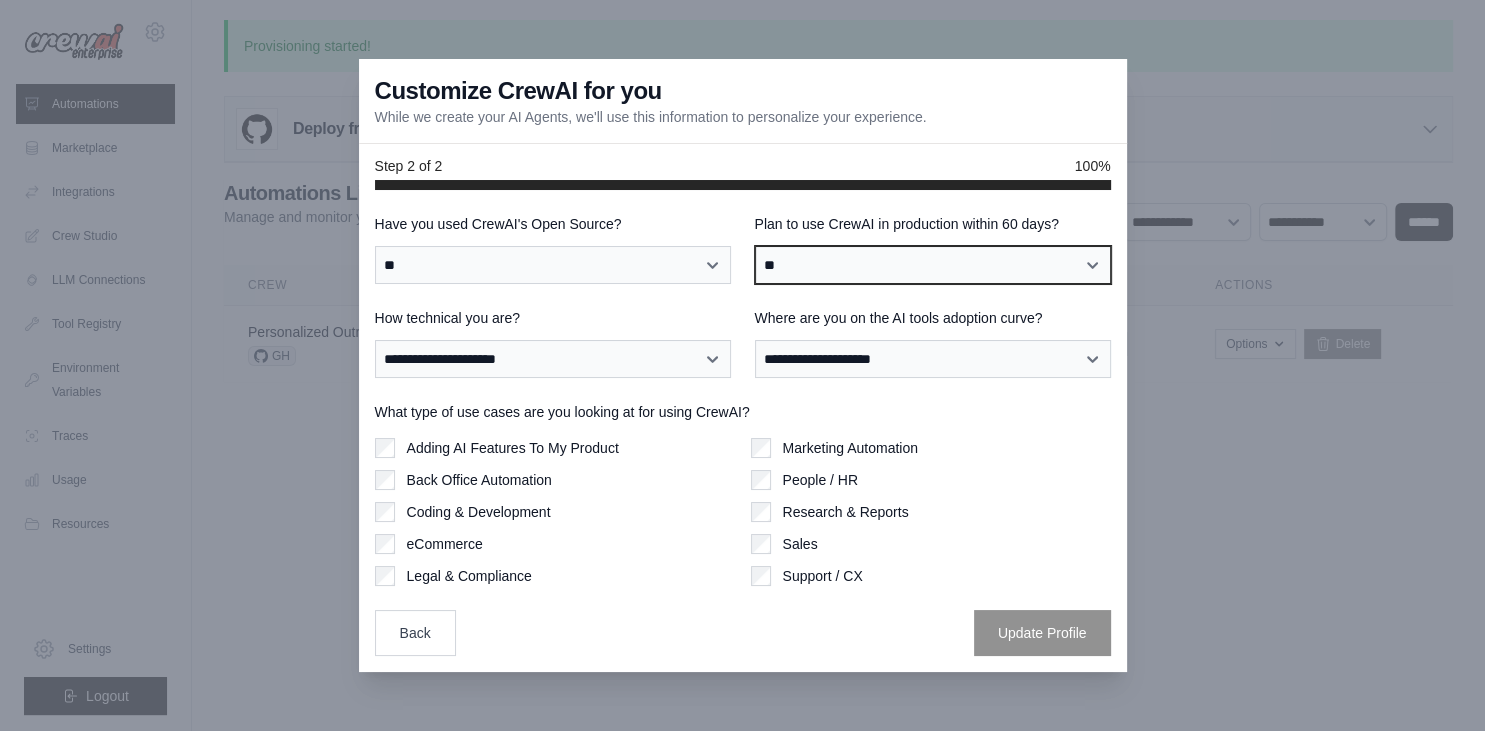 click on "**" at bounding box center (0, 0) 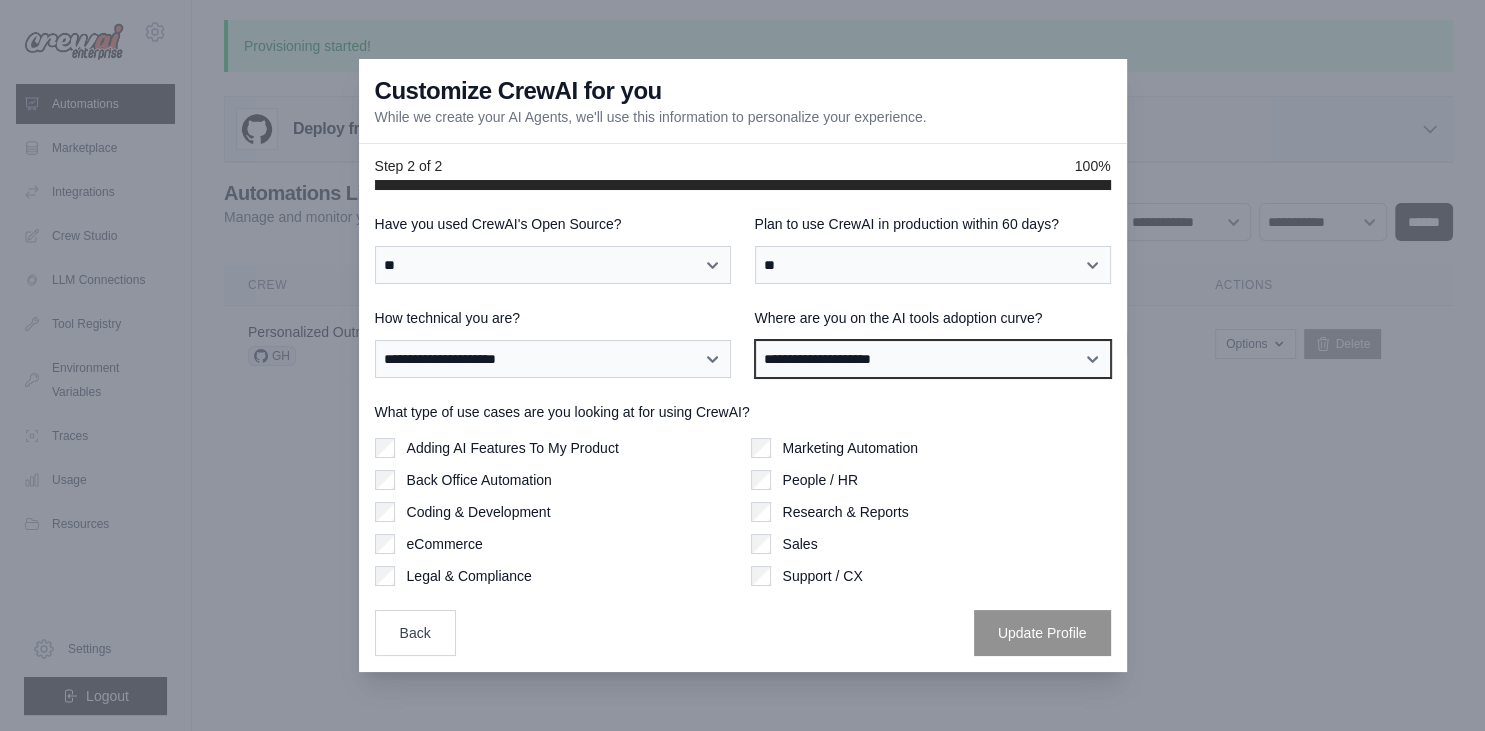 click on "**********" at bounding box center (933, 359) 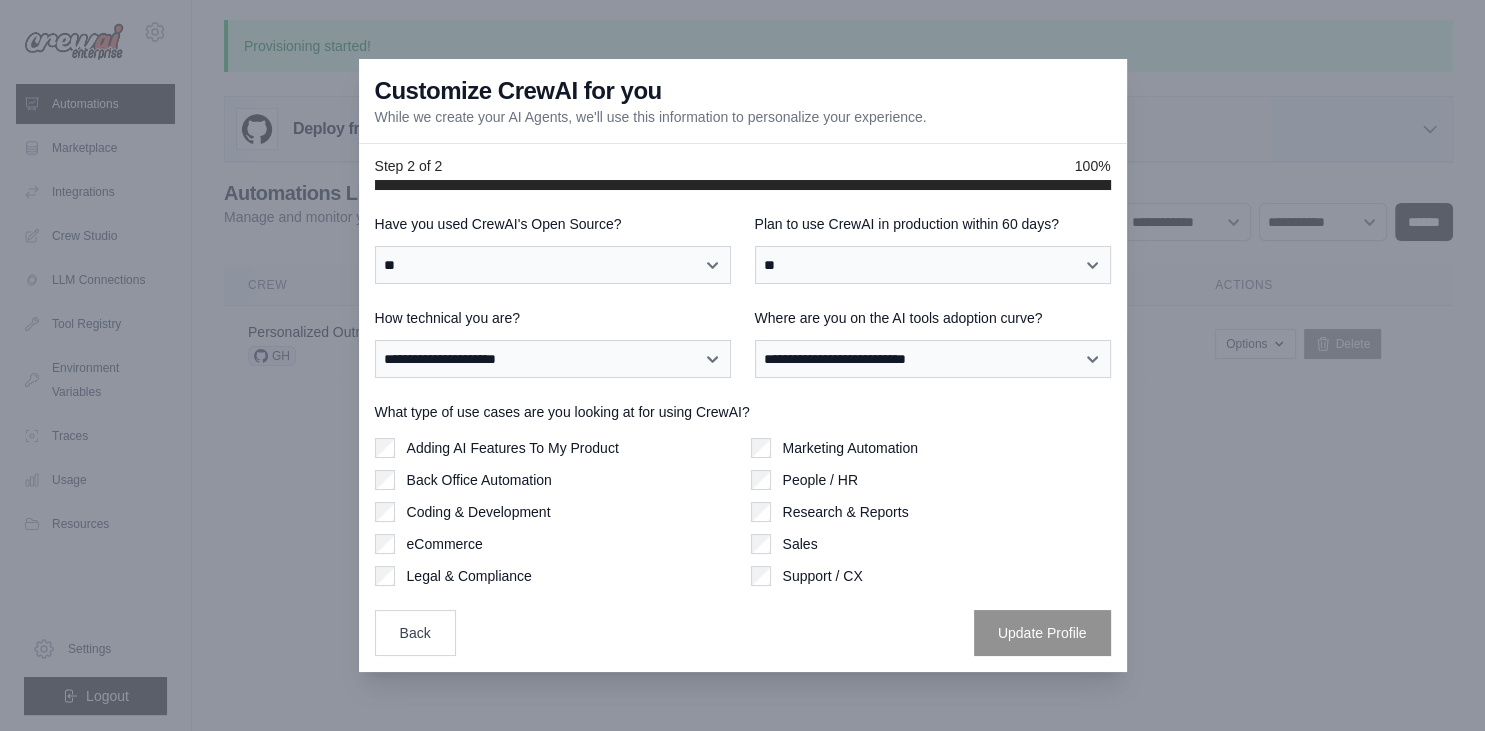 click on "**********" at bounding box center [743, 434] 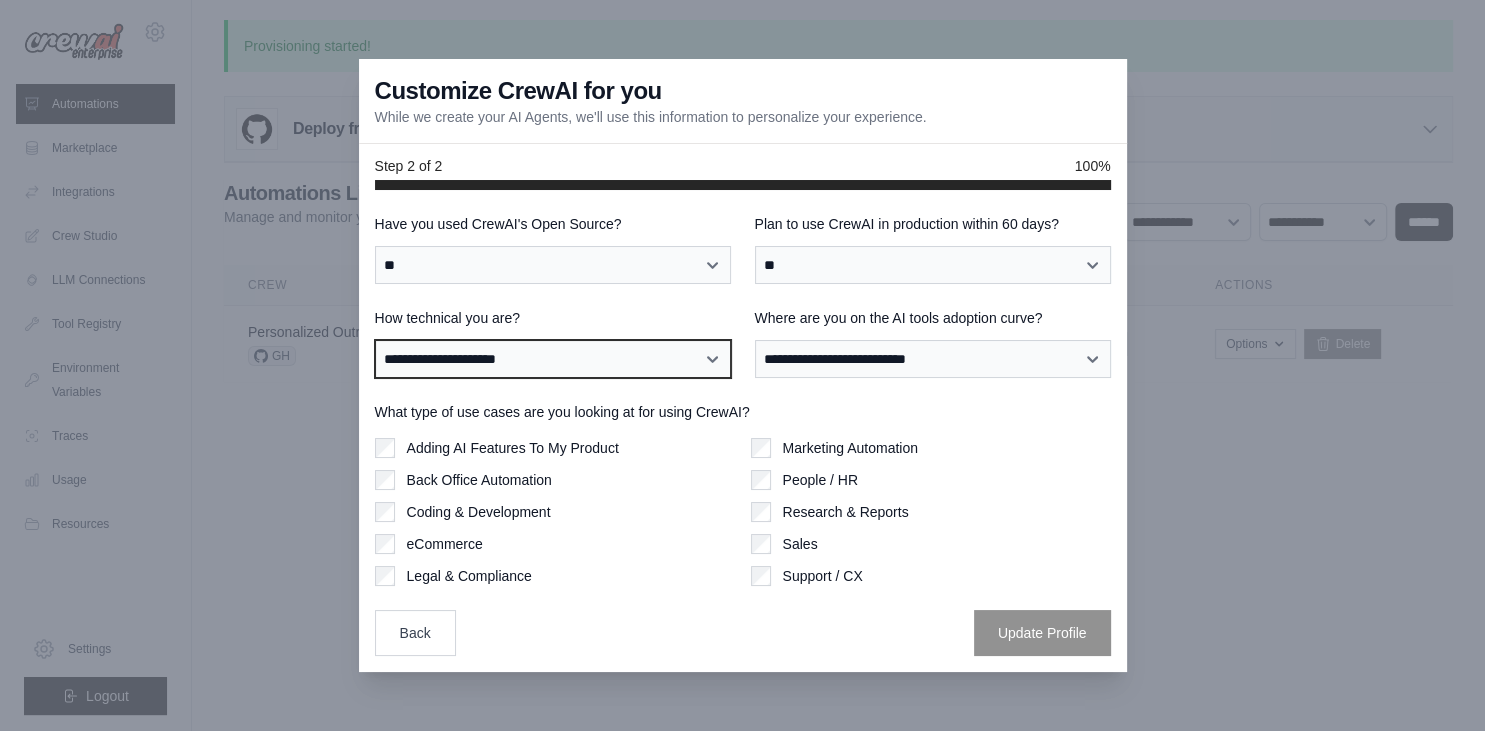click on "**********" at bounding box center (553, 359) 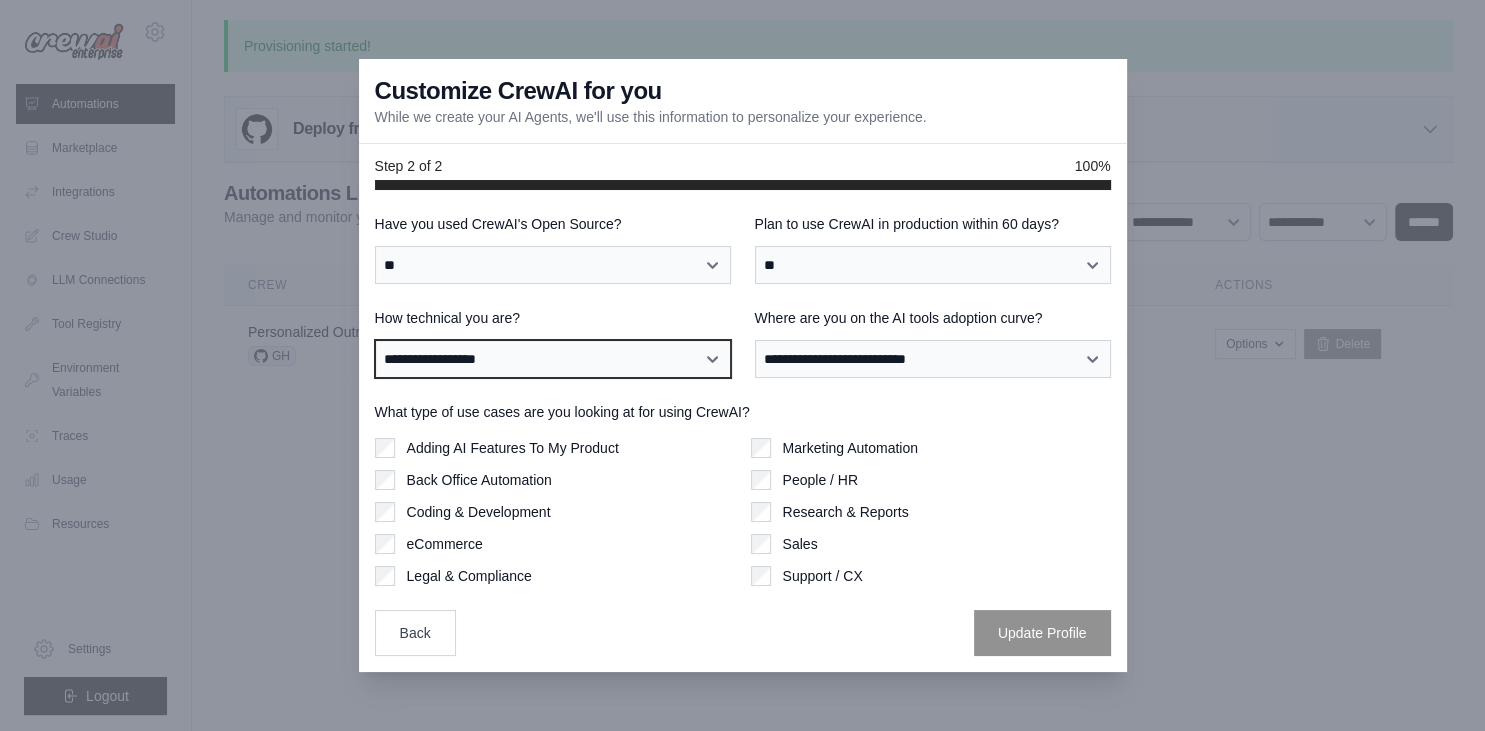 click on "**********" at bounding box center [0, 0] 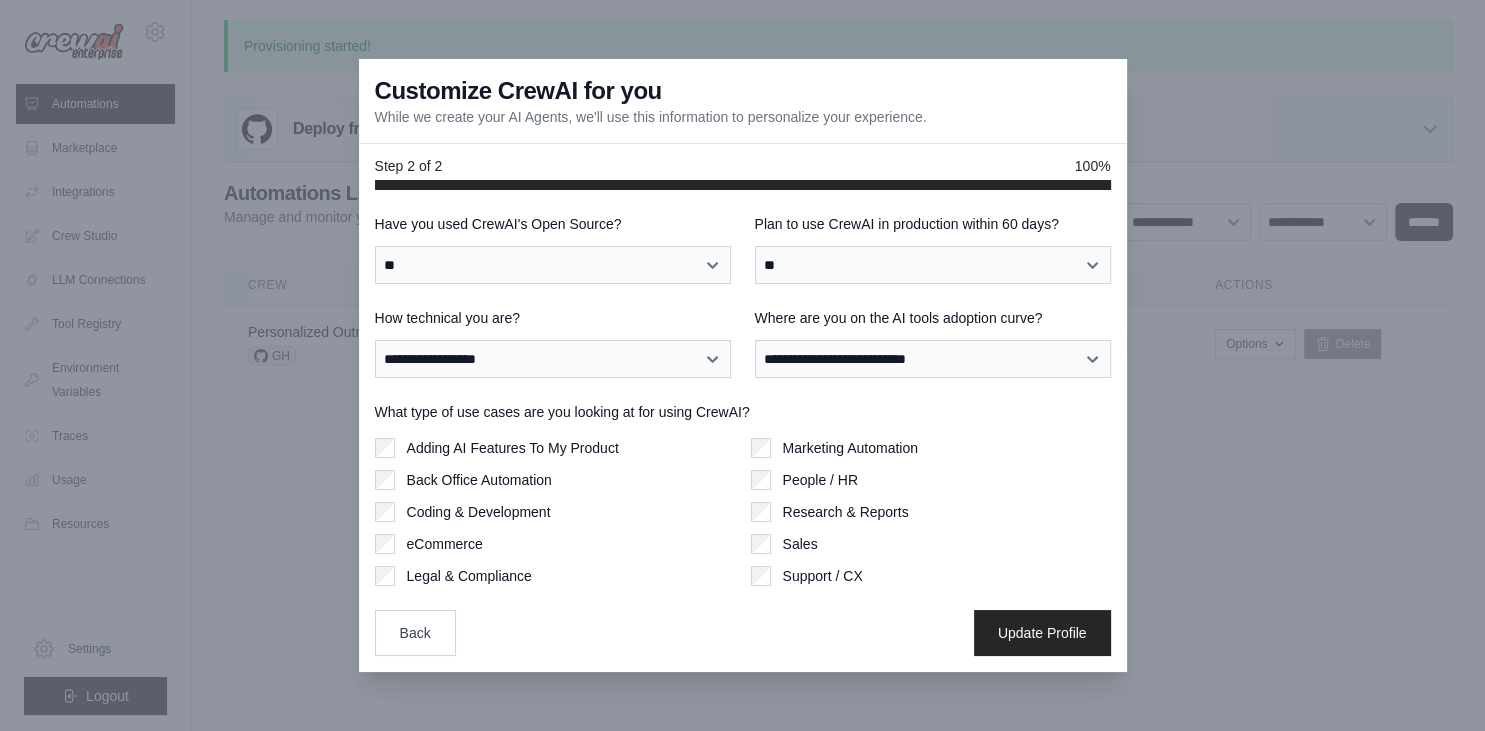 click on "**********" at bounding box center (743, 434) 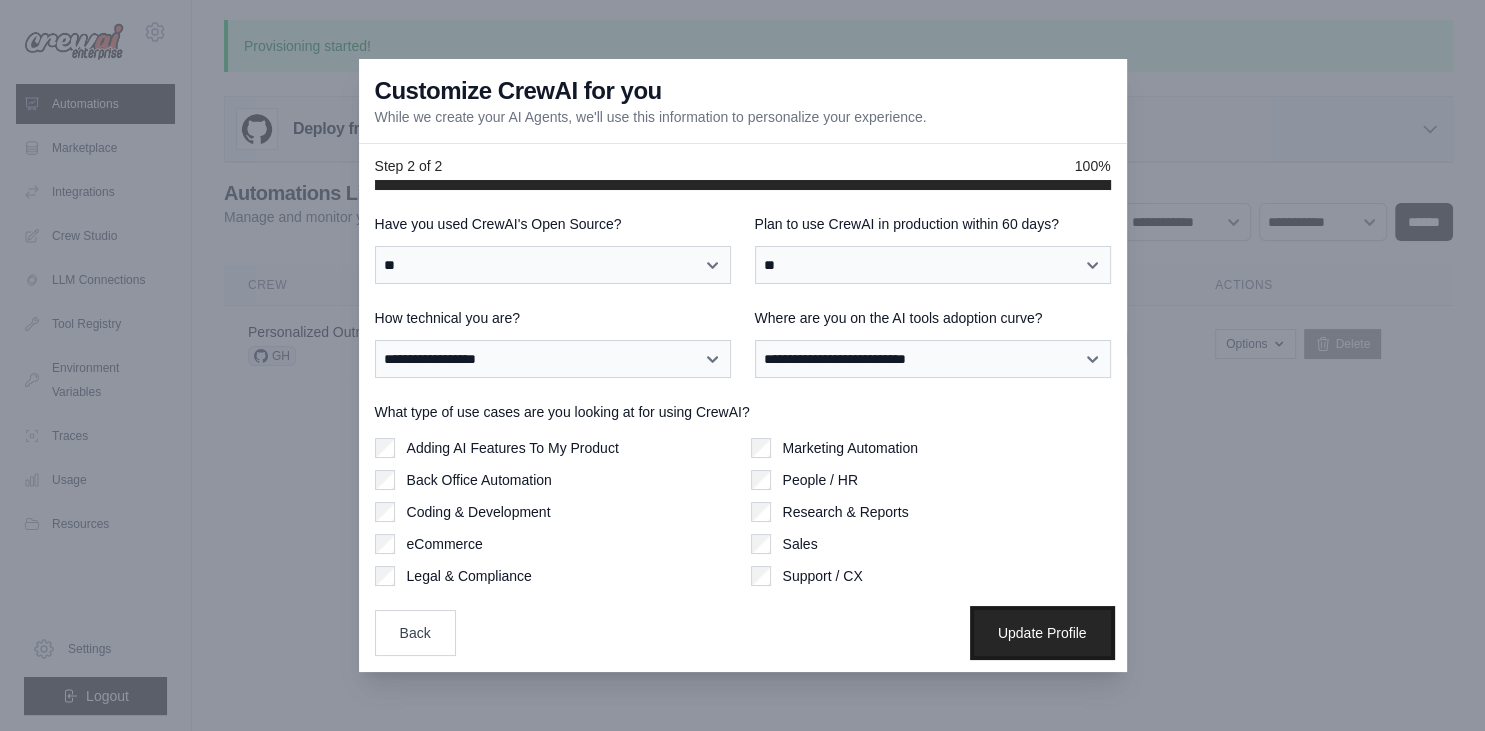 click on "Update Profile" at bounding box center (1042, 633) 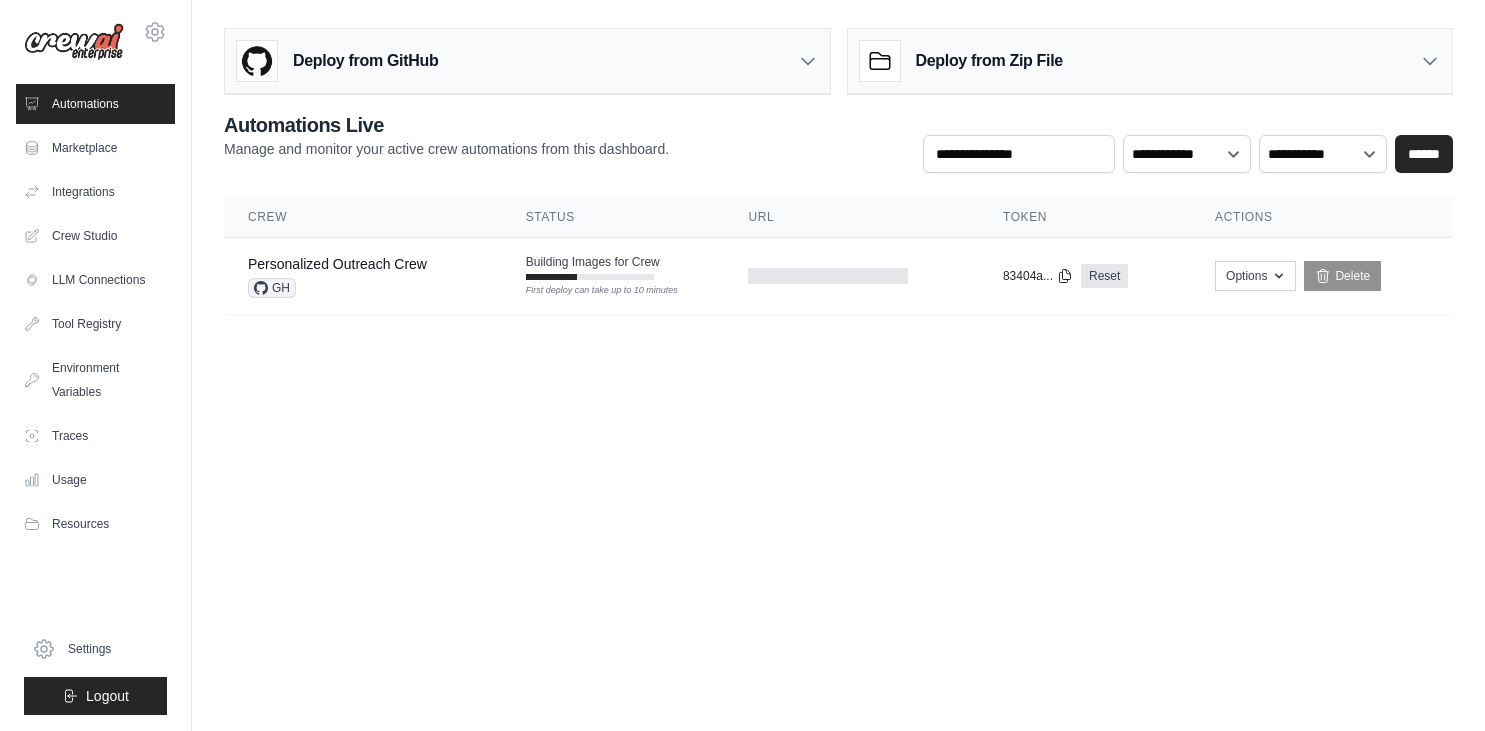 scroll, scrollTop: 0, scrollLeft: 0, axis: both 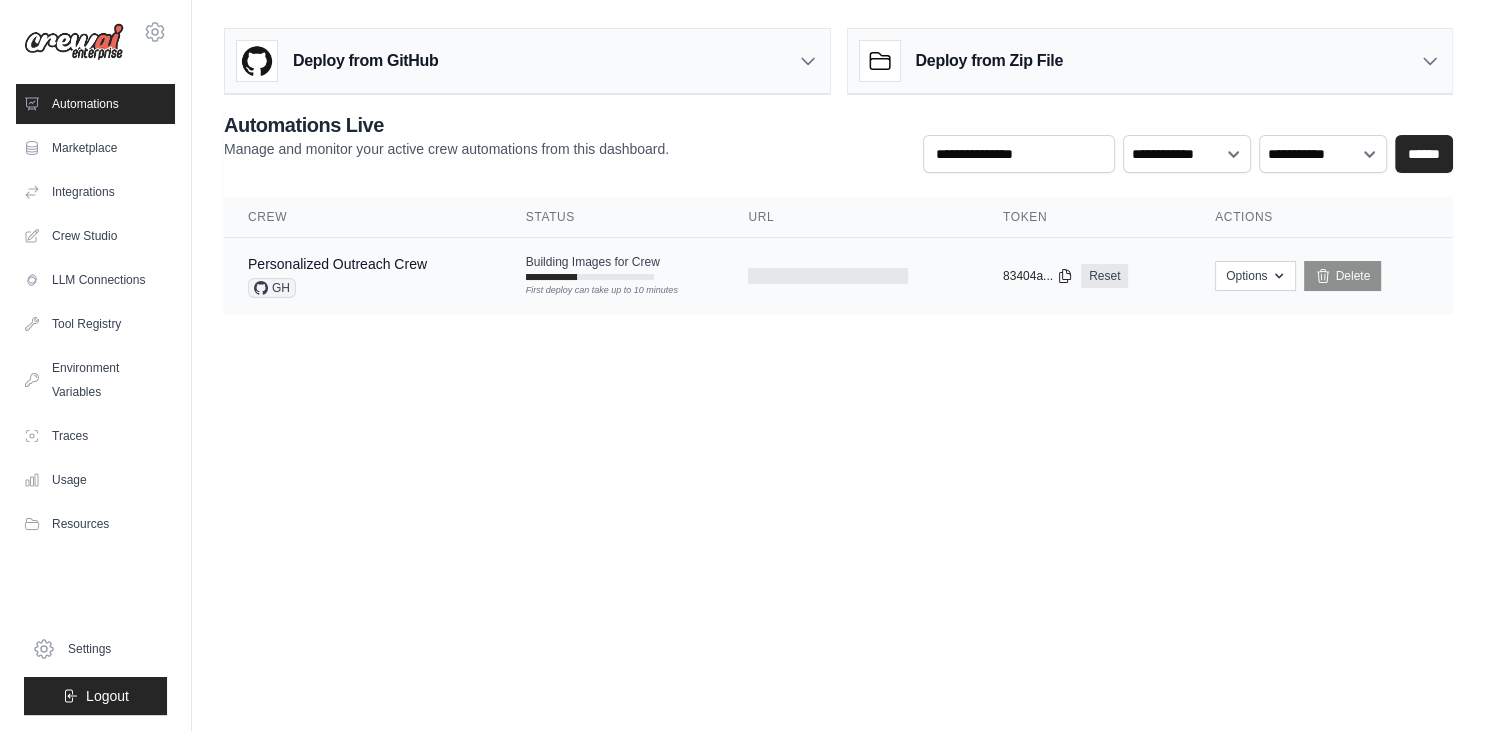 click on "First deploy can take up to 10 minutes" at bounding box center (590, 291) 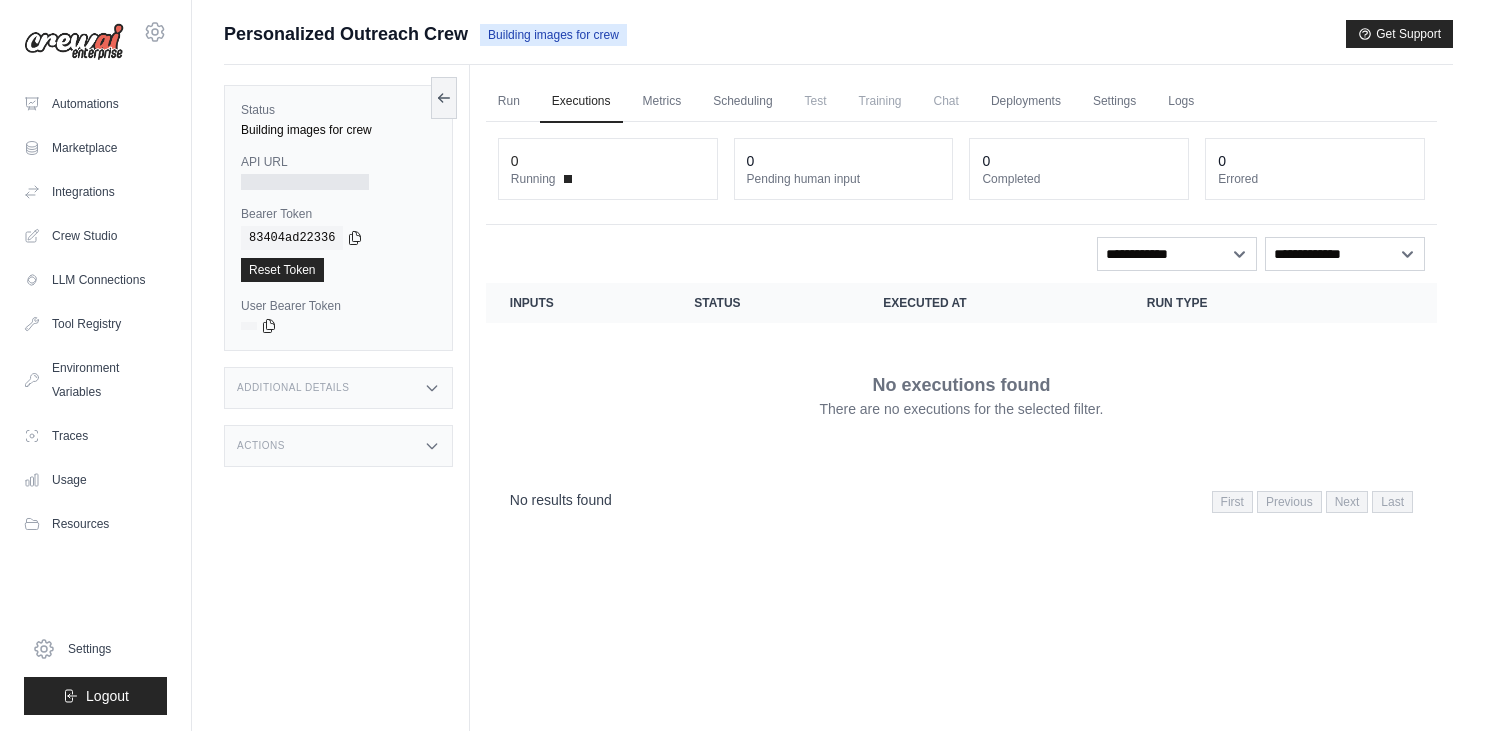 scroll, scrollTop: 0, scrollLeft: 0, axis: both 